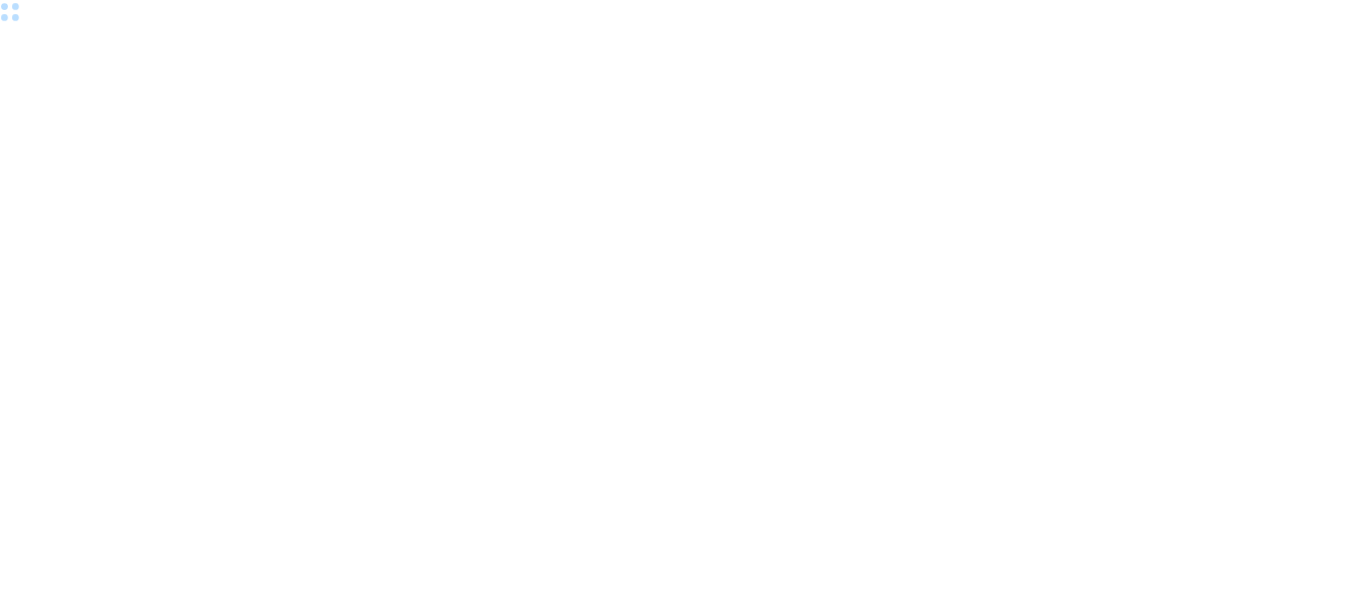 scroll, scrollTop: 0, scrollLeft: 0, axis: both 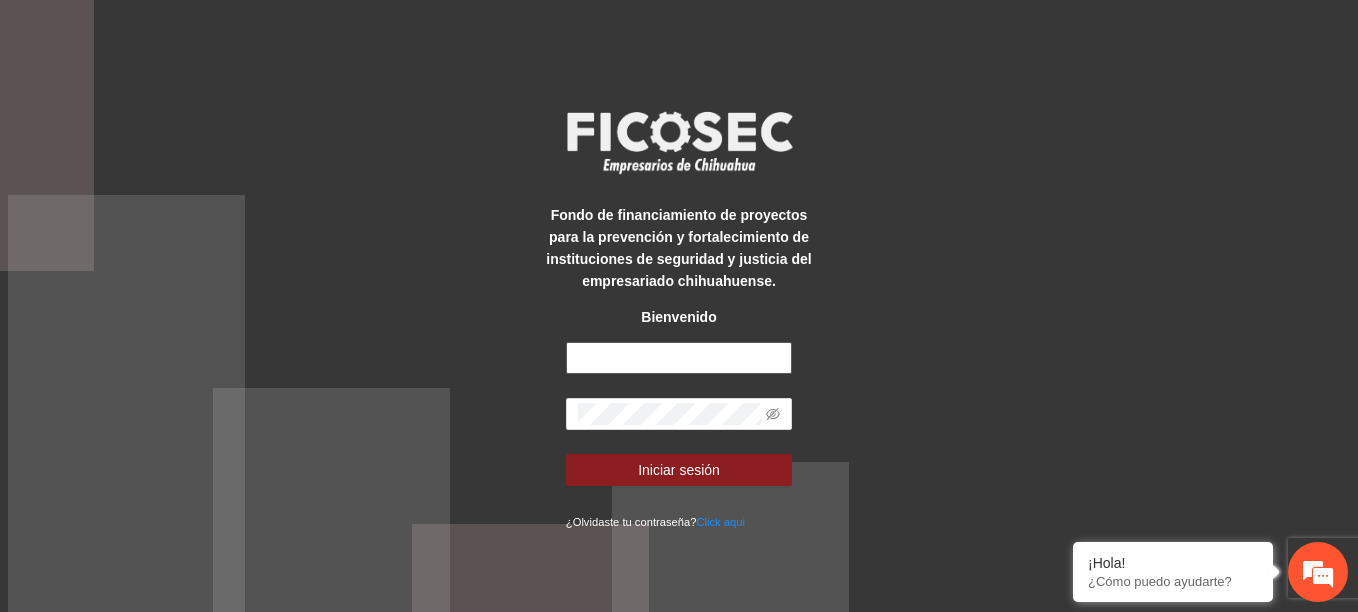 click at bounding box center [679, 358] 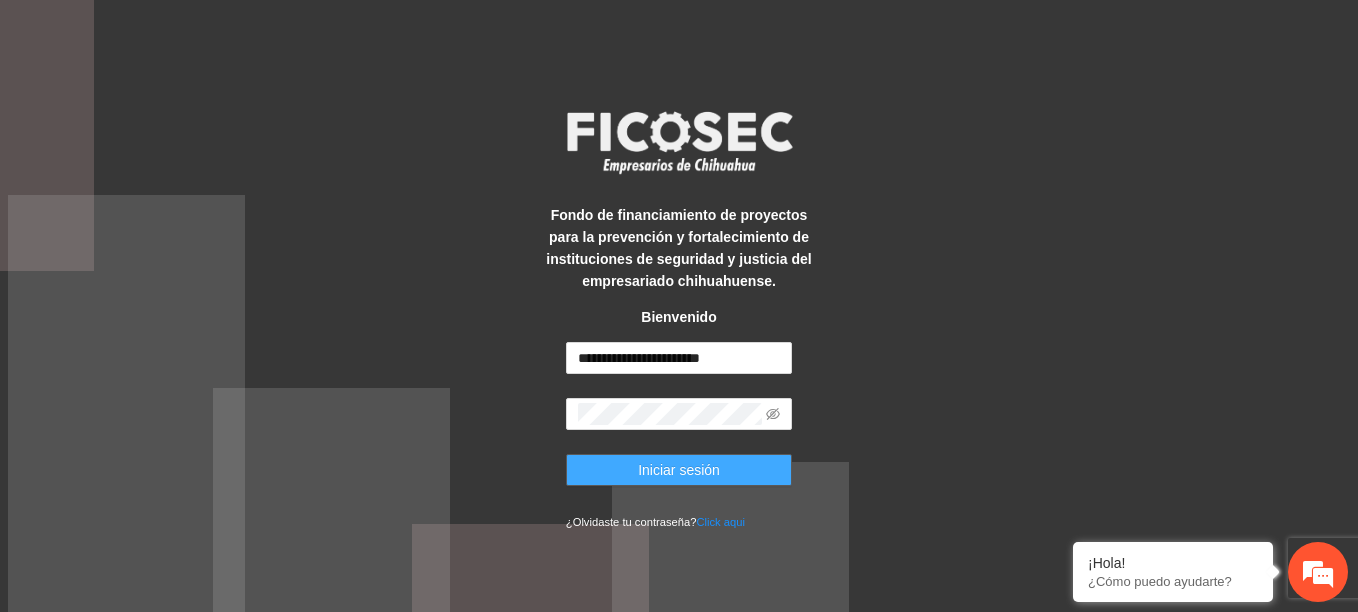scroll, scrollTop: 0, scrollLeft: 0, axis: both 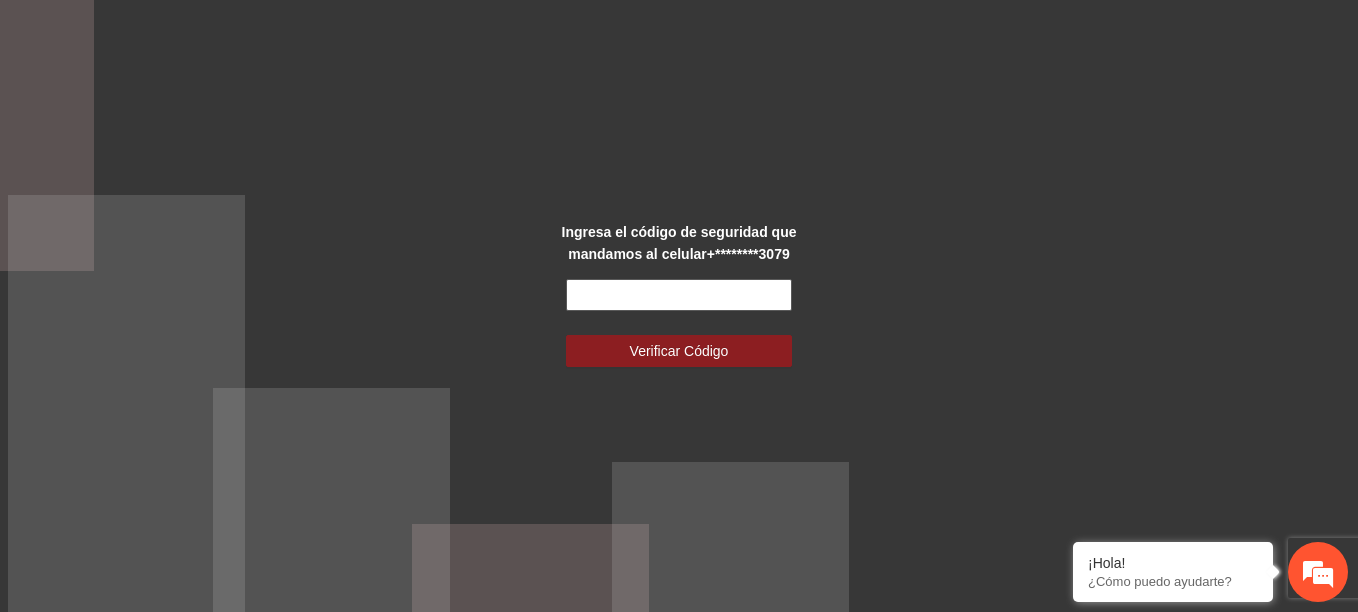 click at bounding box center [679, 295] 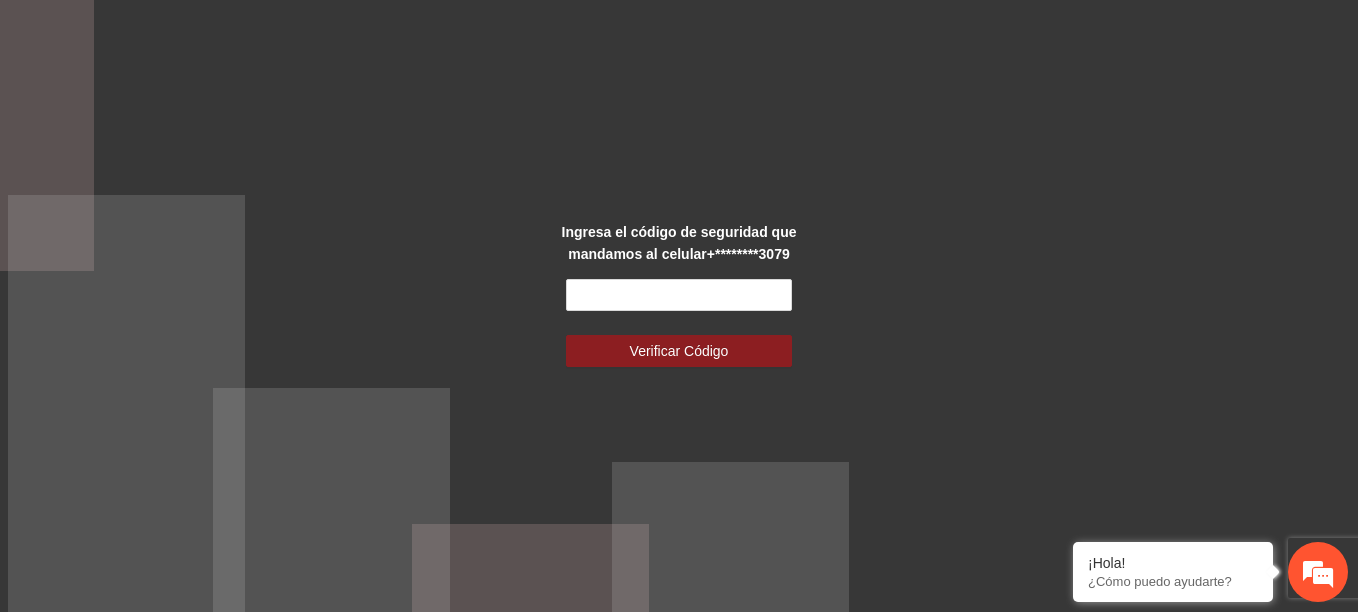 click on "Ingresa el código de seguridad que mandamos al celular  +********3079 Verificar Código" at bounding box center [679, 306] 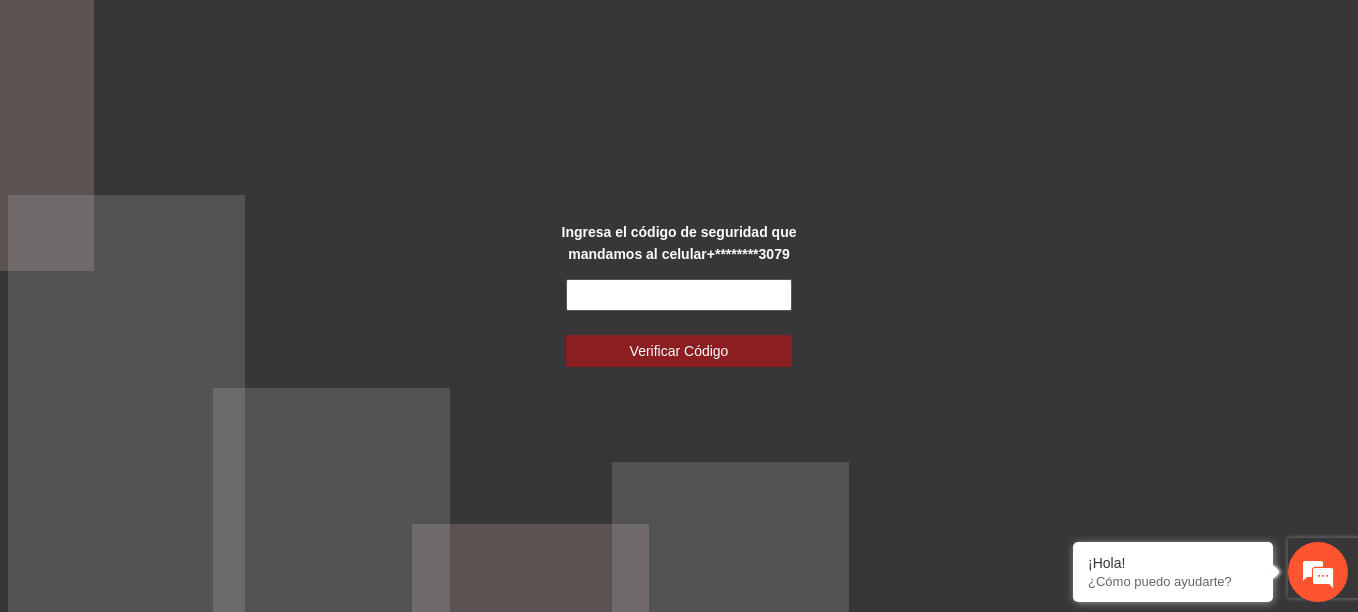 click at bounding box center (679, 295) 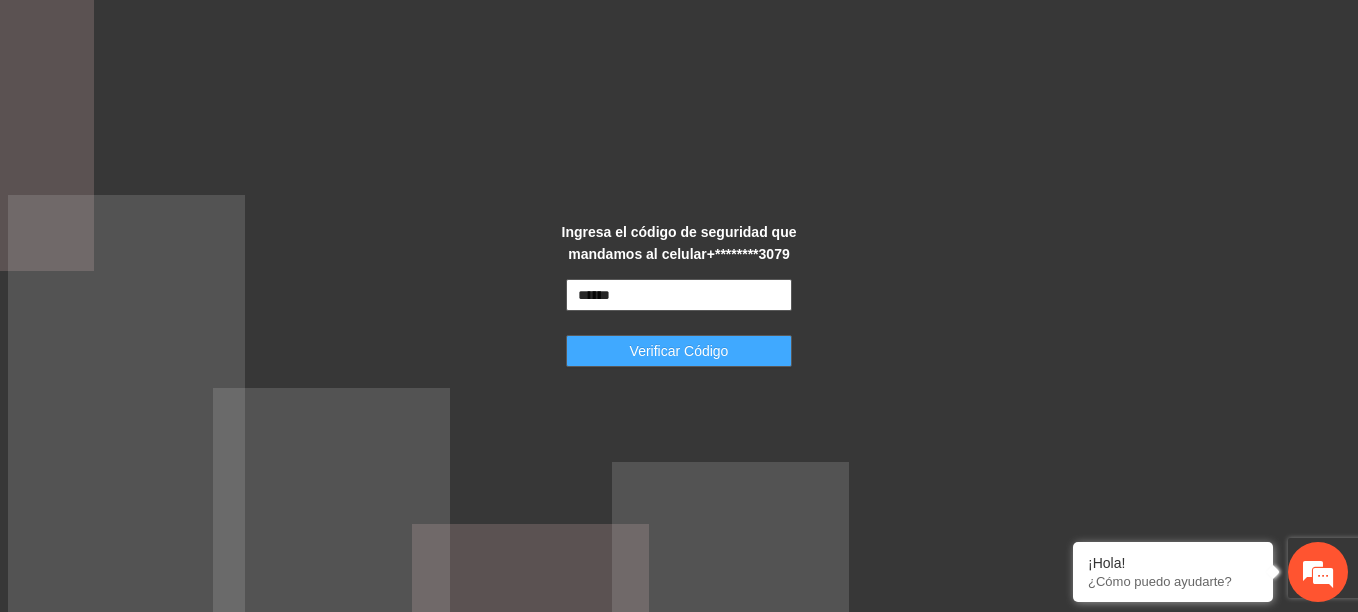type on "******" 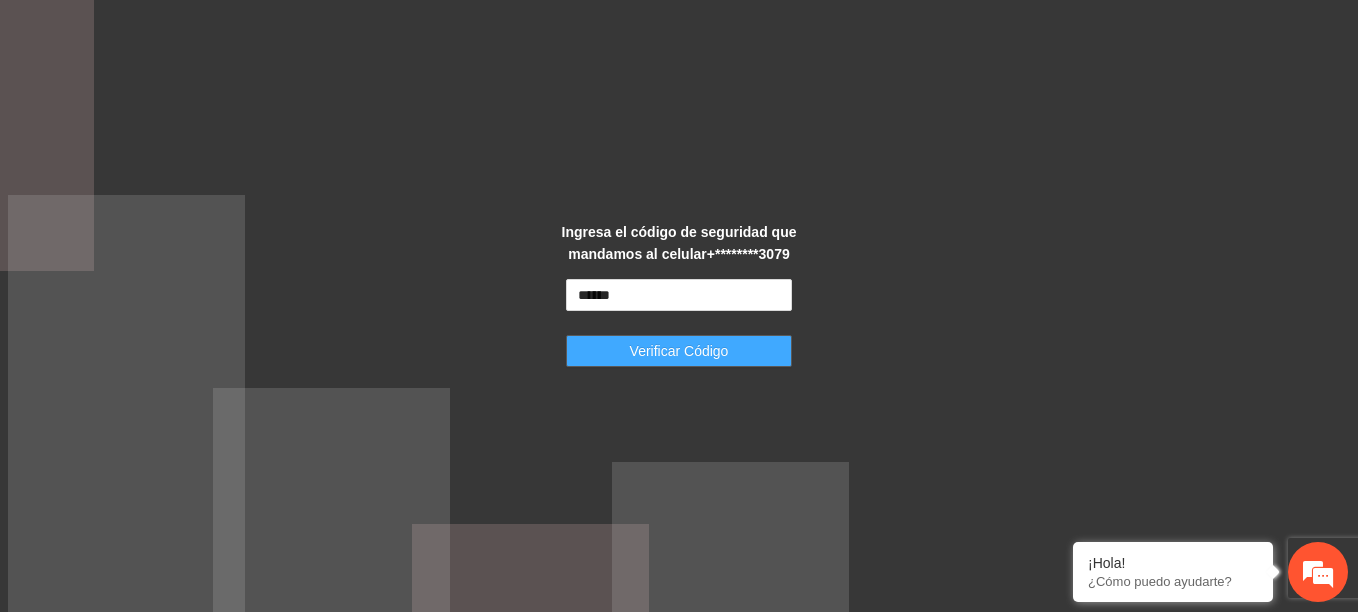 click on "Verificar Código" at bounding box center (679, 351) 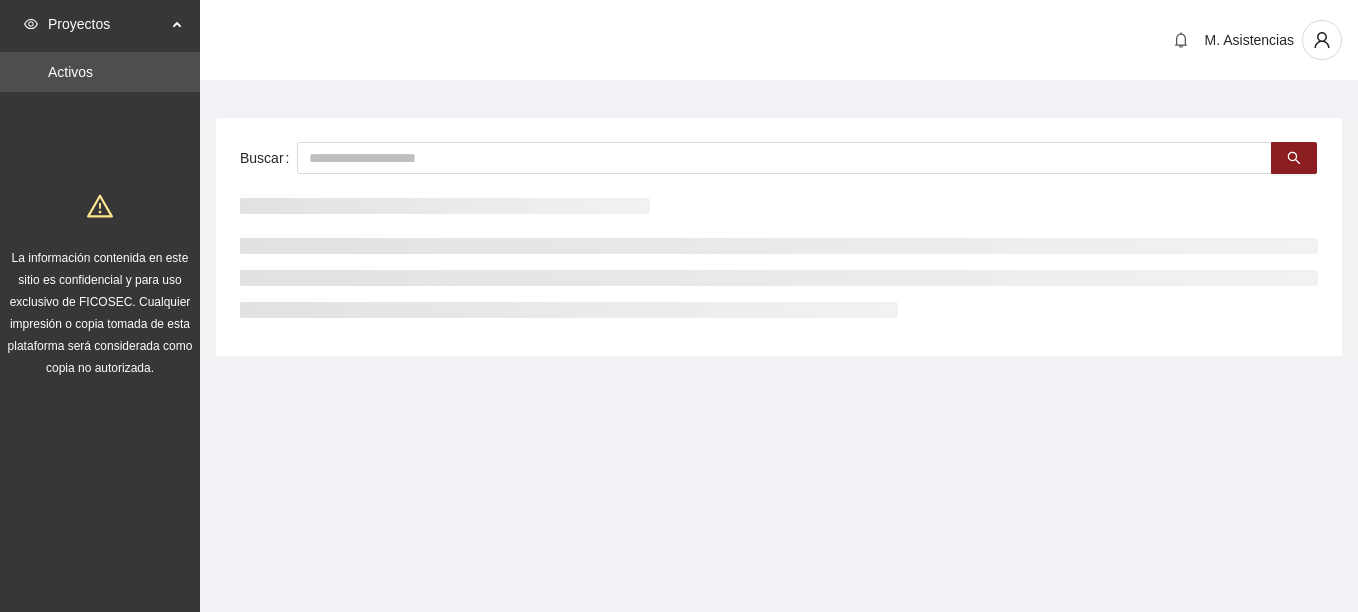 scroll, scrollTop: 0, scrollLeft: 0, axis: both 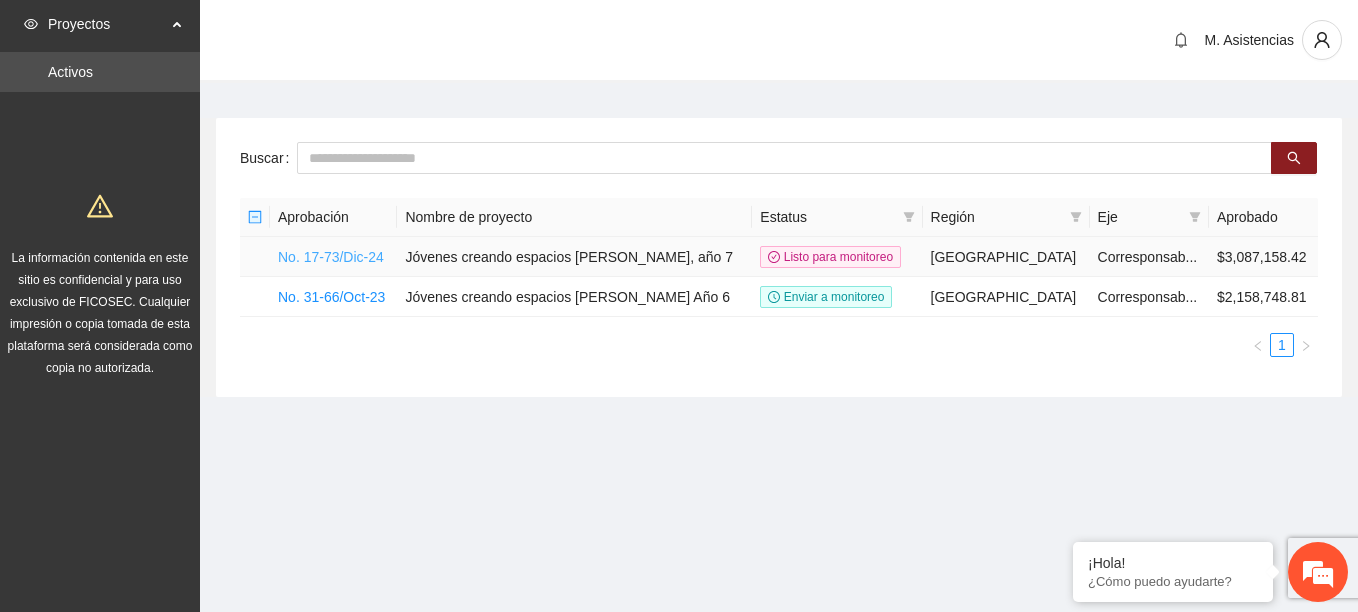 click on "No. 17-73/Dic-24" at bounding box center (331, 257) 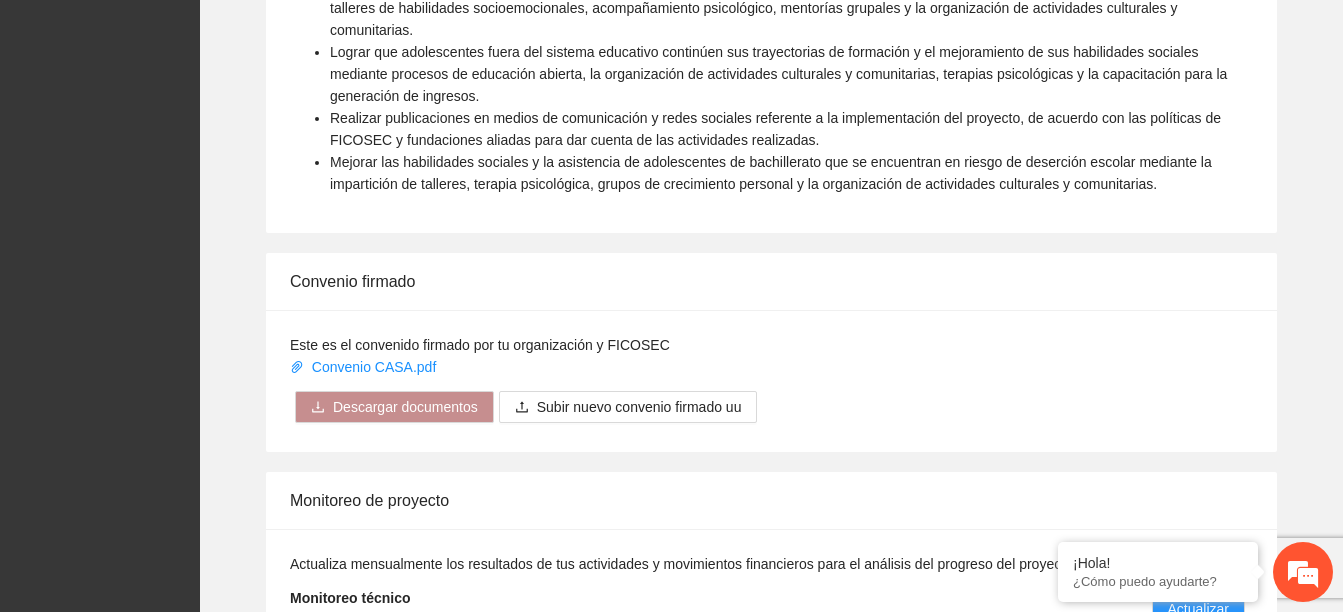 scroll, scrollTop: 1581, scrollLeft: 0, axis: vertical 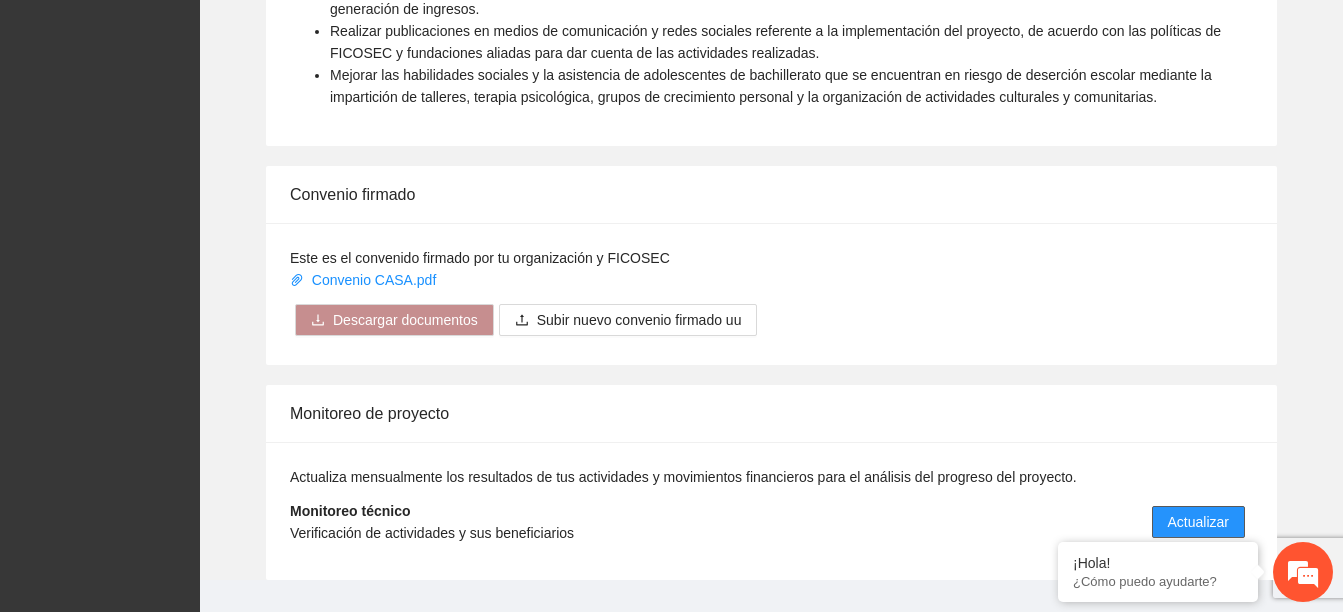 click on "Actualizar" at bounding box center (1198, 522) 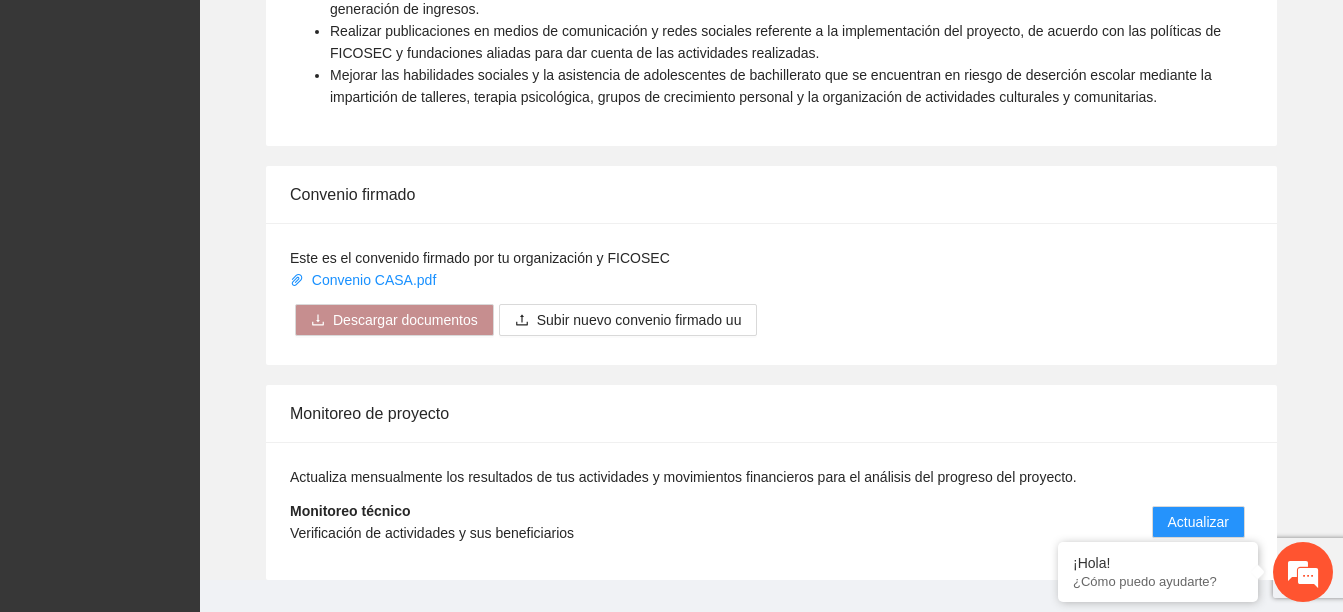scroll, scrollTop: 0, scrollLeft: 0, axis: both 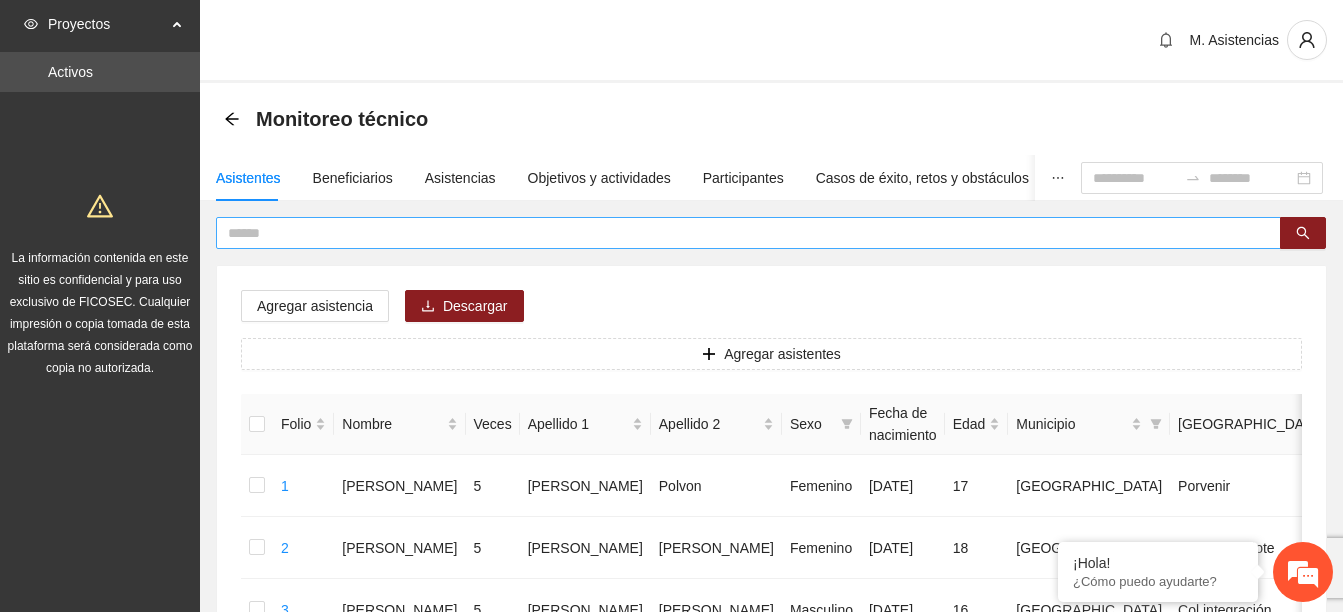 click at bounding box center [740, 233] 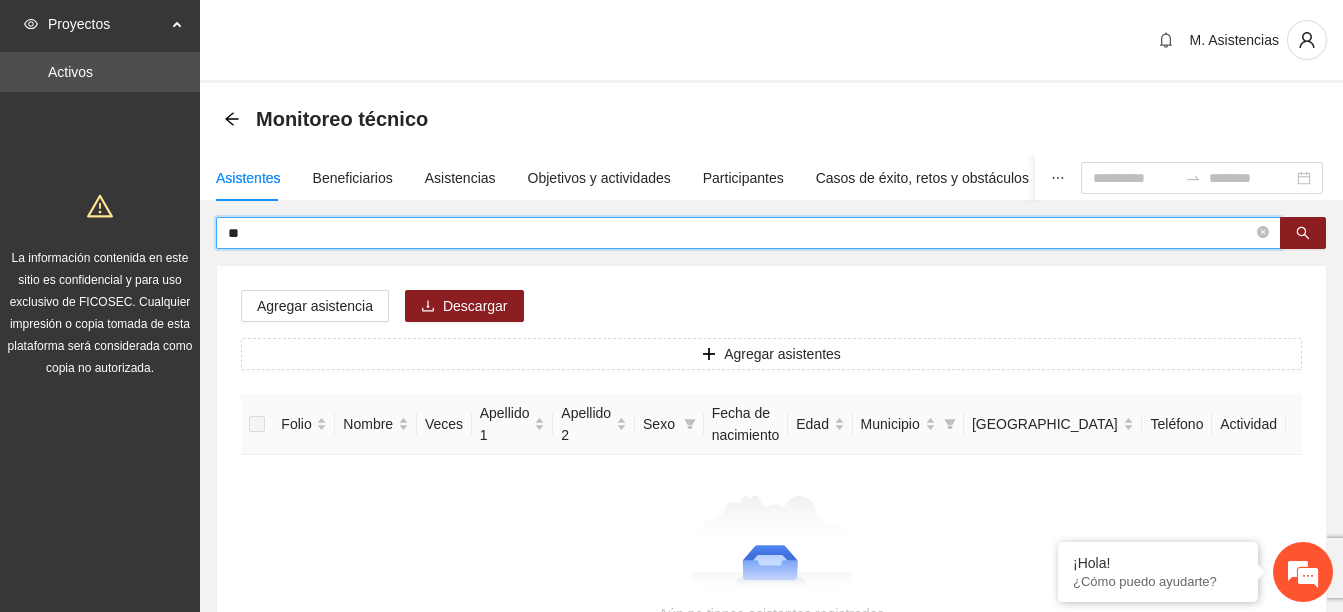 type on "*" 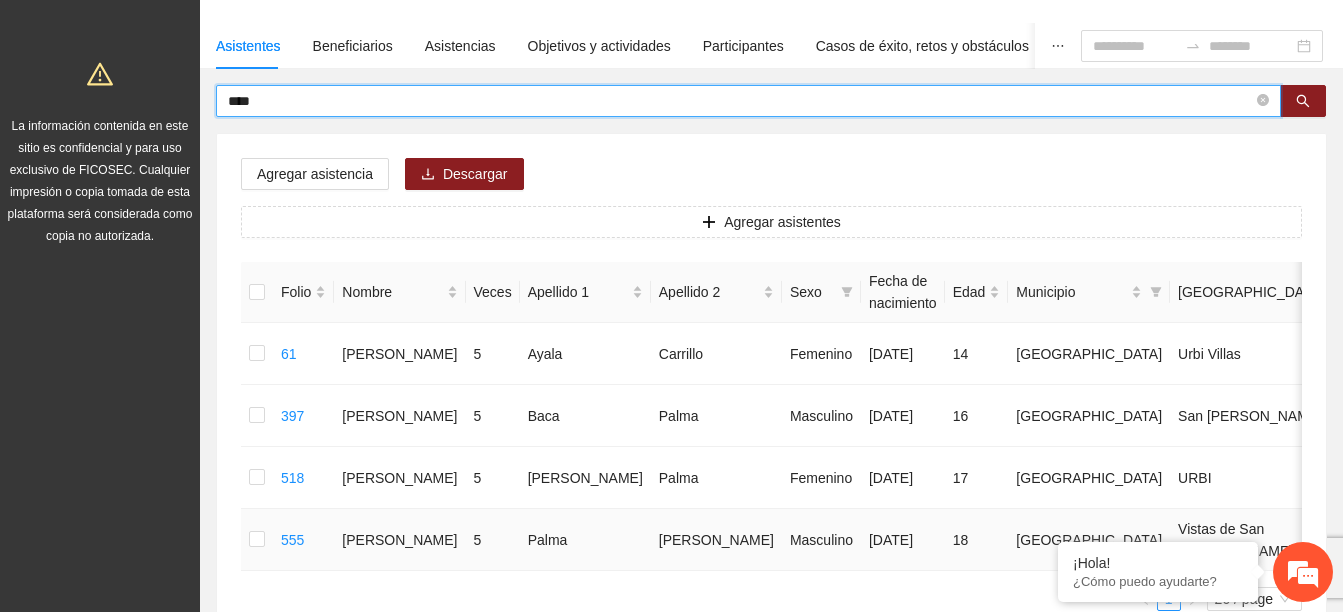 scroll, scrollTop: 300, scrollLeft: 0, axis: vertical 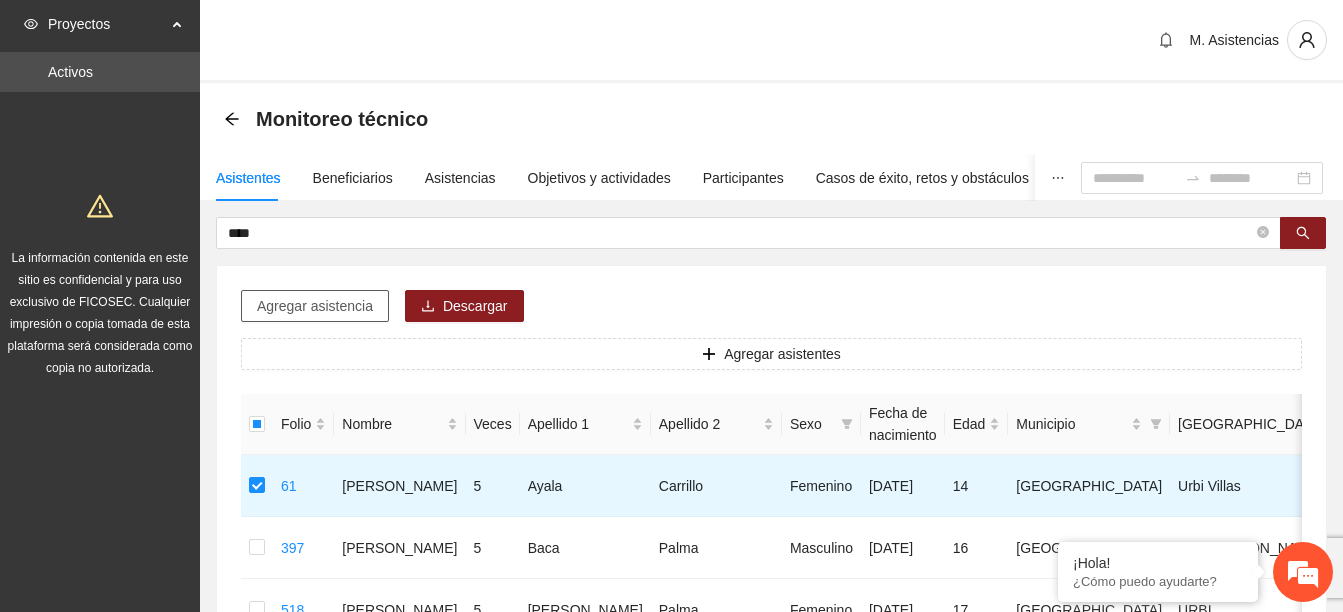 click on "Agregar asistencia" at bounding box center [315, 306] 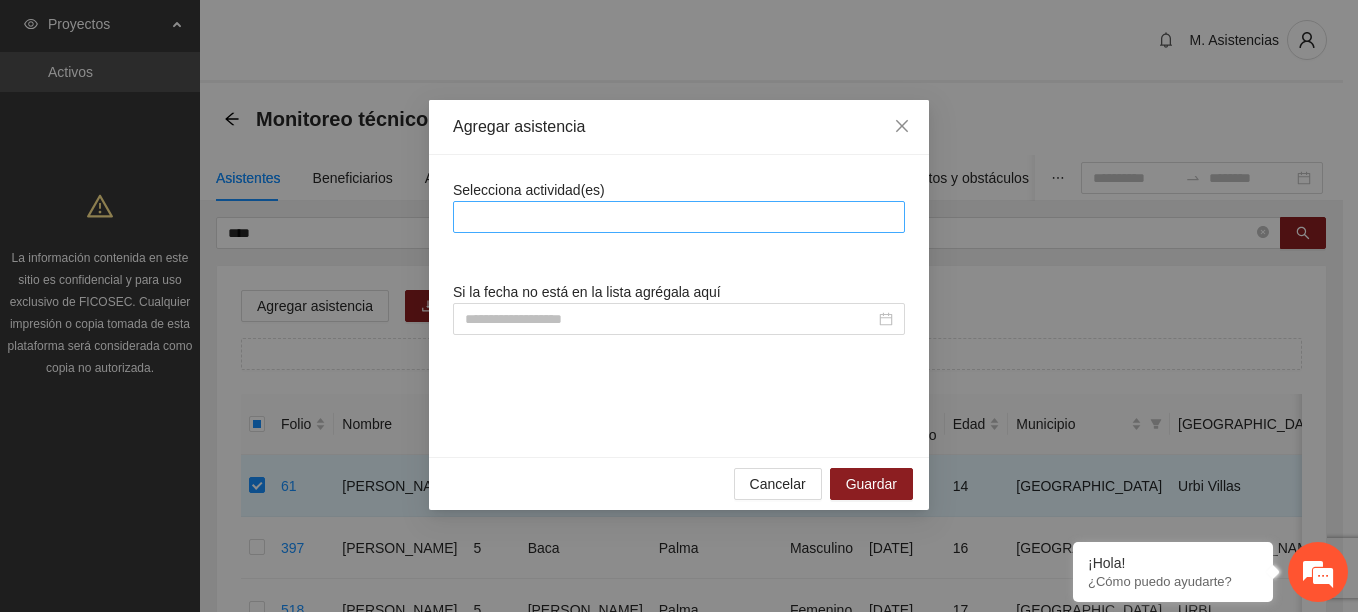 click at bounding box center (679, 217) 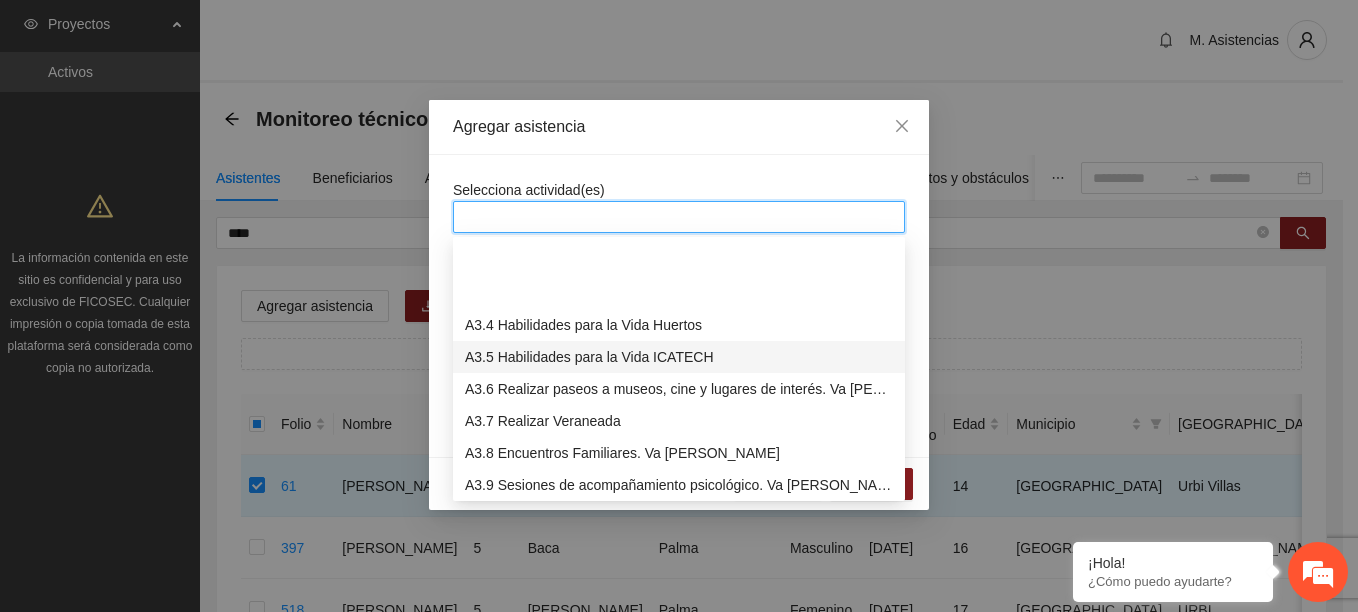 scroll, scrollTop: 800, scrollLeft: 0, axis: vertical 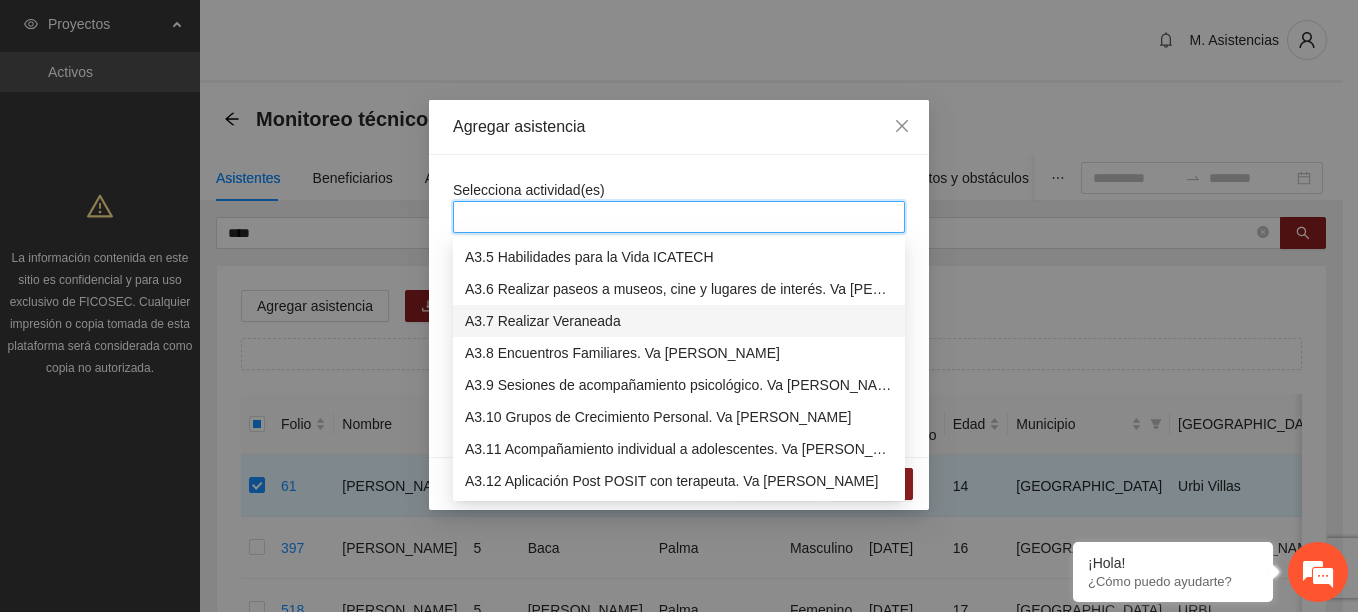 click on "A3.7 Realizar Veraneada" at bounding box center (679, 321) 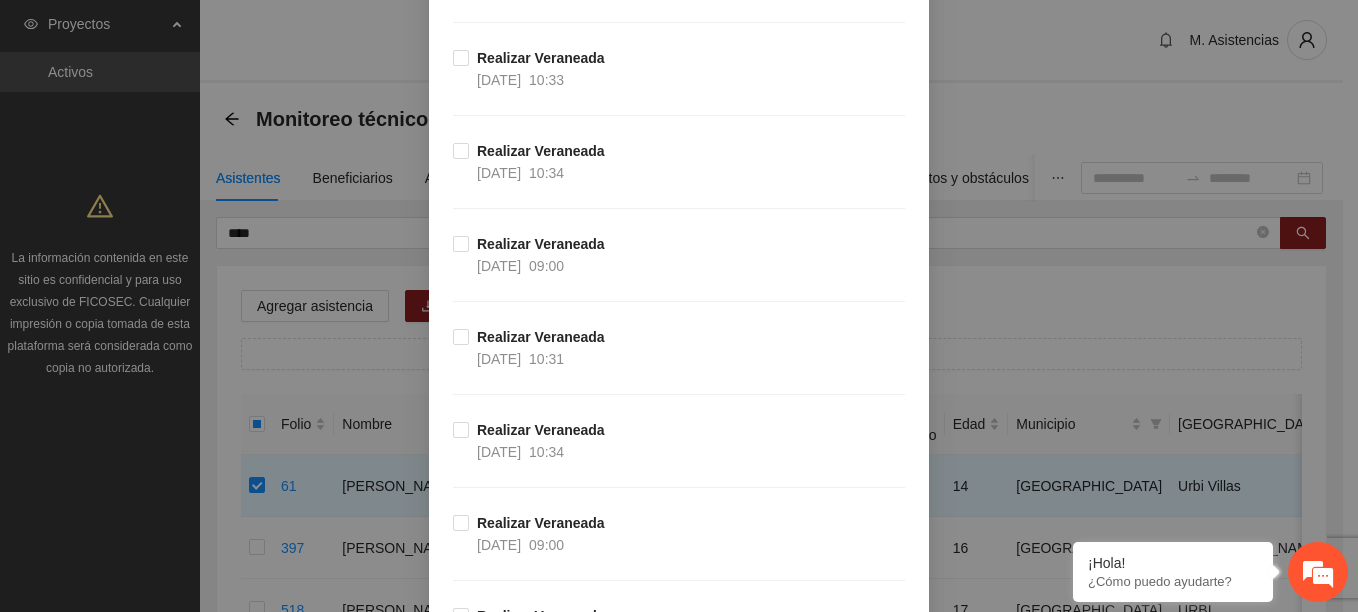 scroll, scrollTop: 2800, scrollLeft: 0, axis: vertical 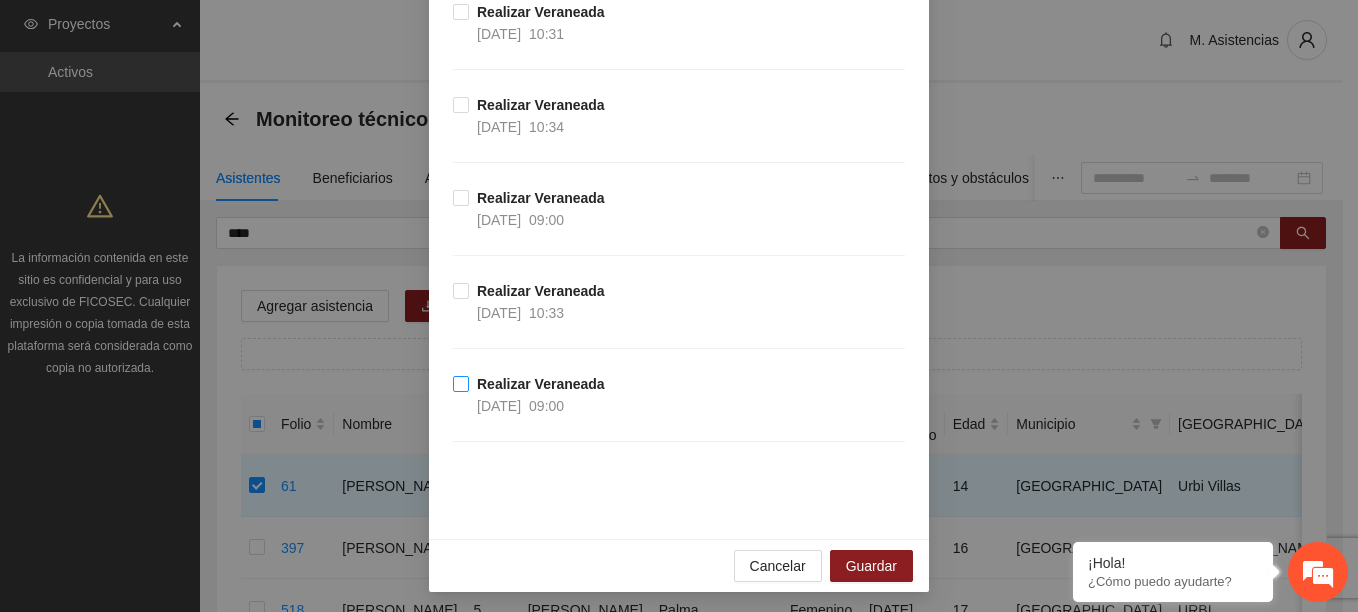 click on "09:00" at bounding box center [546, 406] 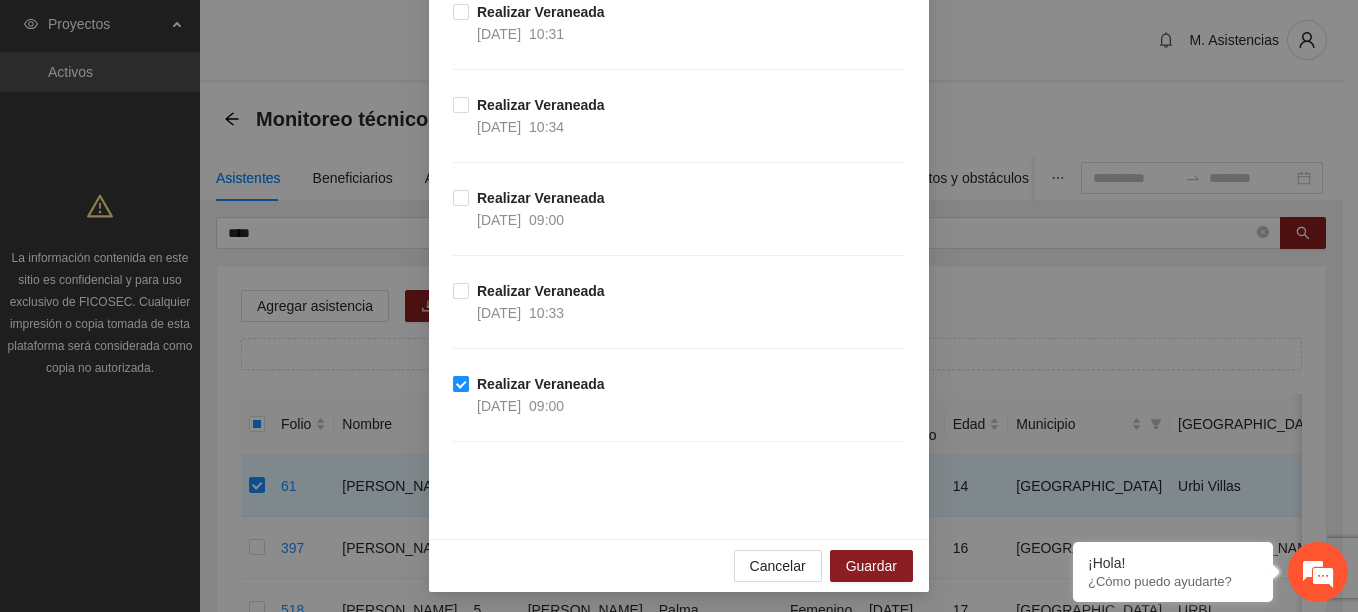 click on "Realizar Veraneada" at bounding box center (541, 384) 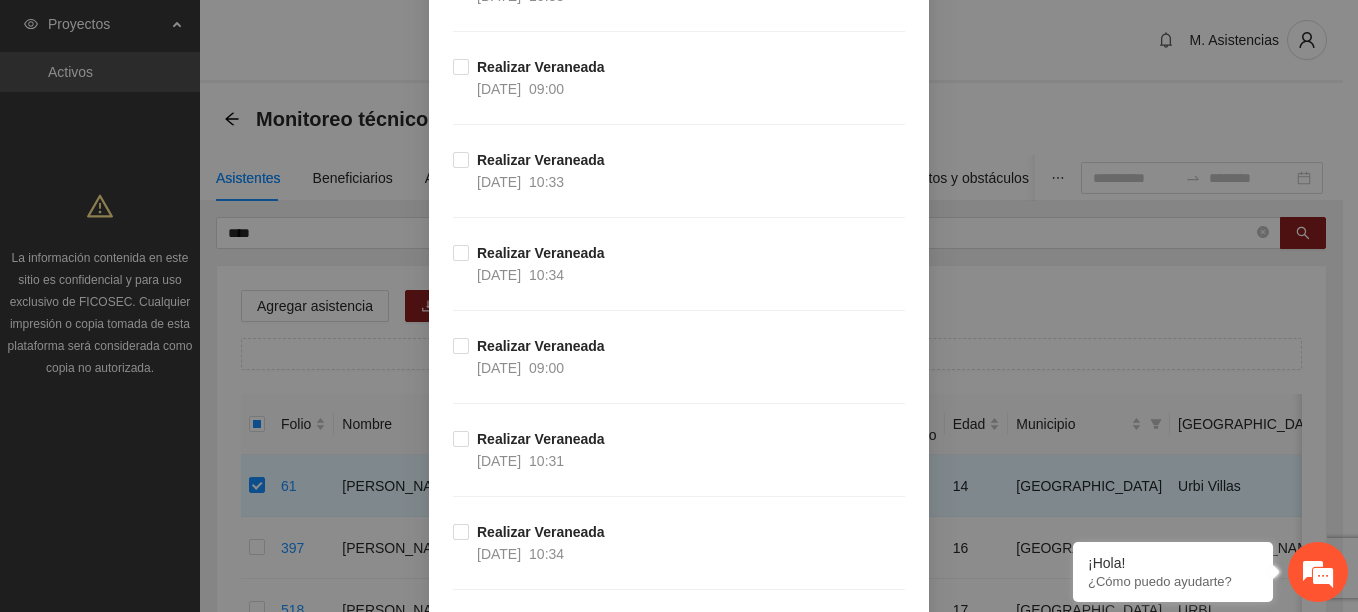 scroll, scrollTop: 2300, scrollLeft: 0, axis: vertical 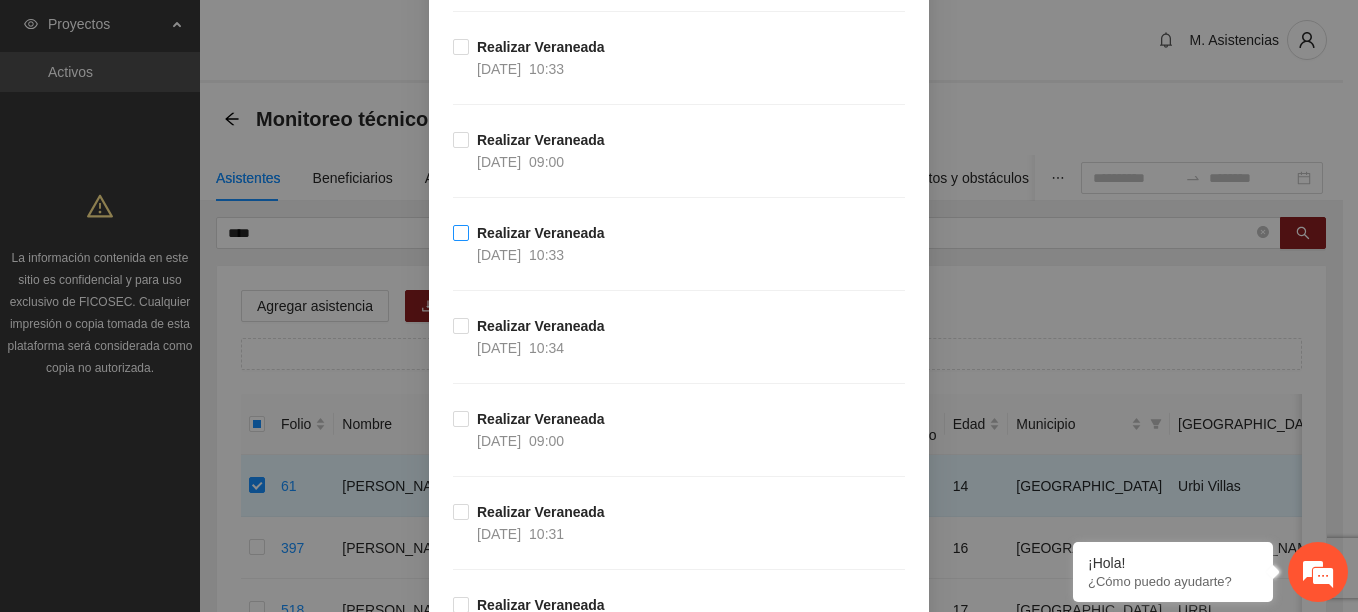 click on "Realizar Veraneada" at bounding box center (541, 233) 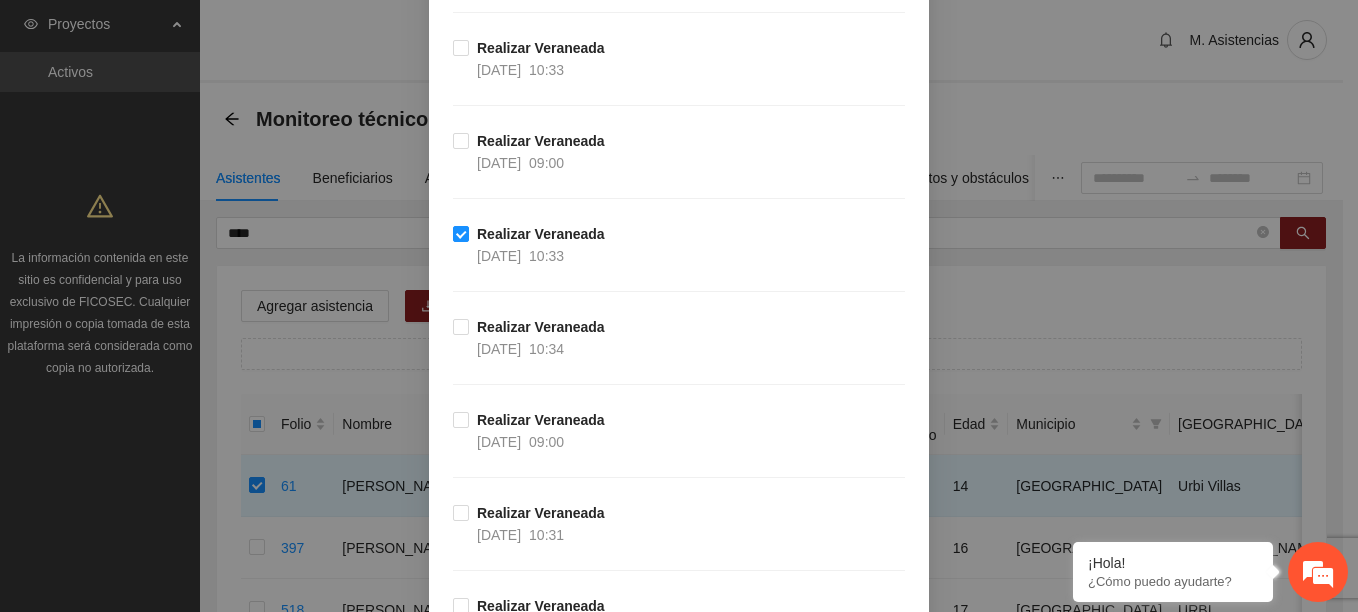 scroll, scrollTop: 2300, scrollLeft: 0, axis: vertical 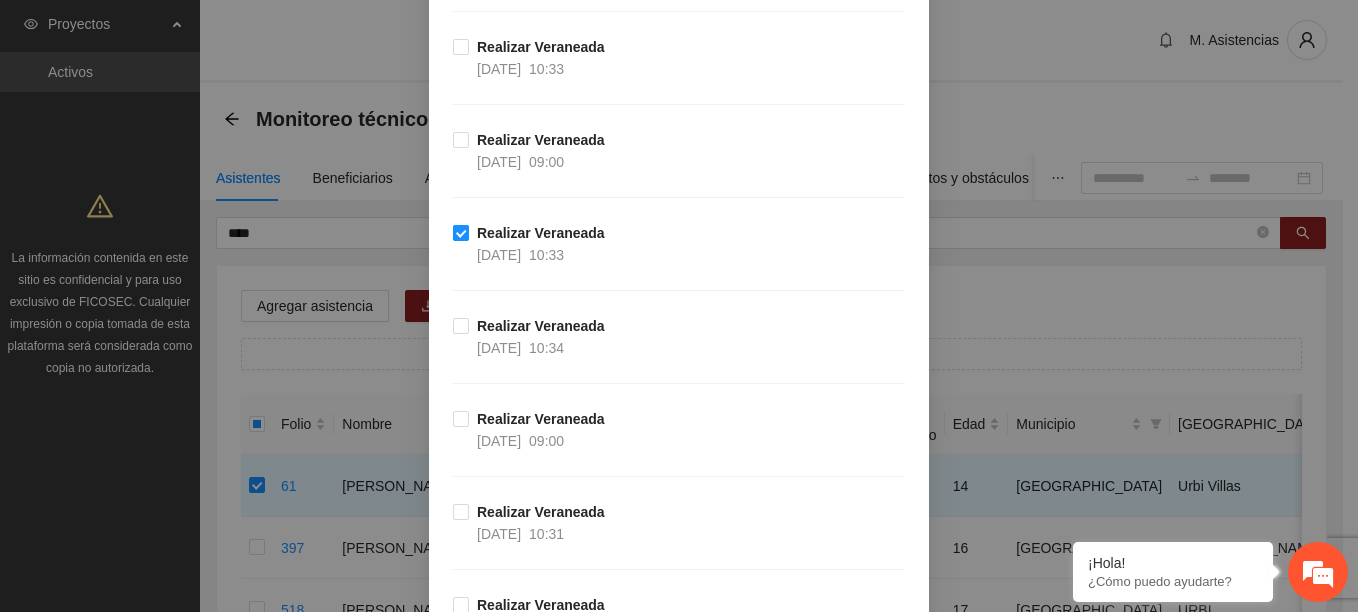 click on "10:33" at bounding box center [546, 255] 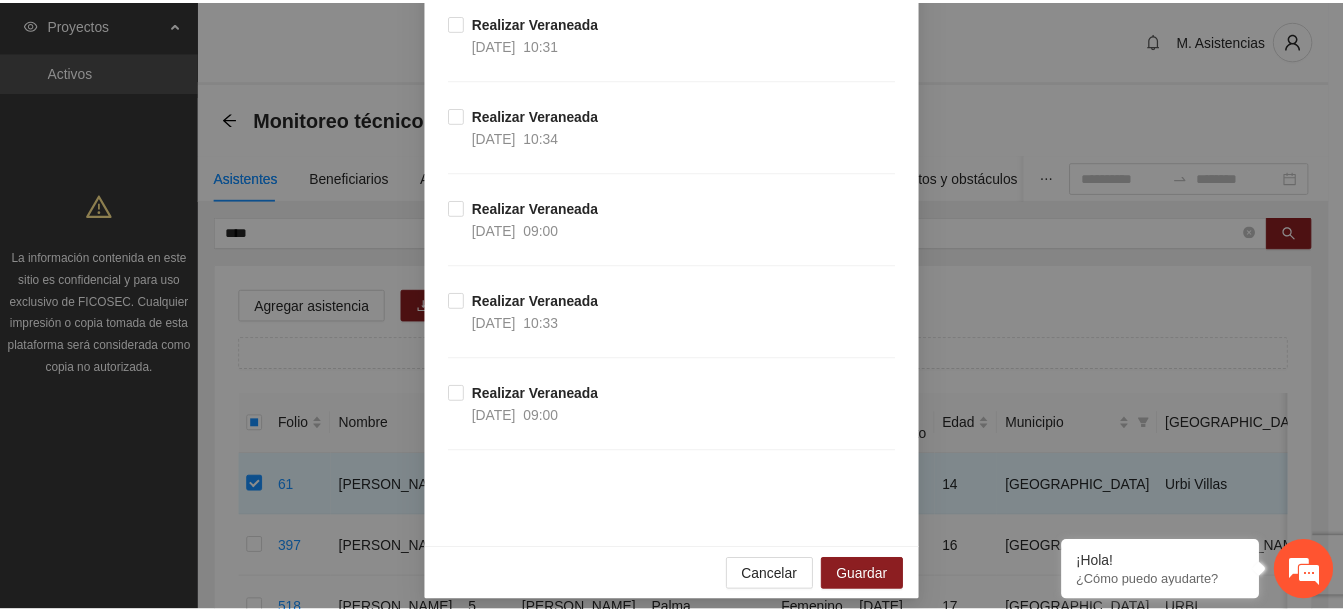 scroll, scrollTop: 2804, scrollLeft: 0, axis: vertical 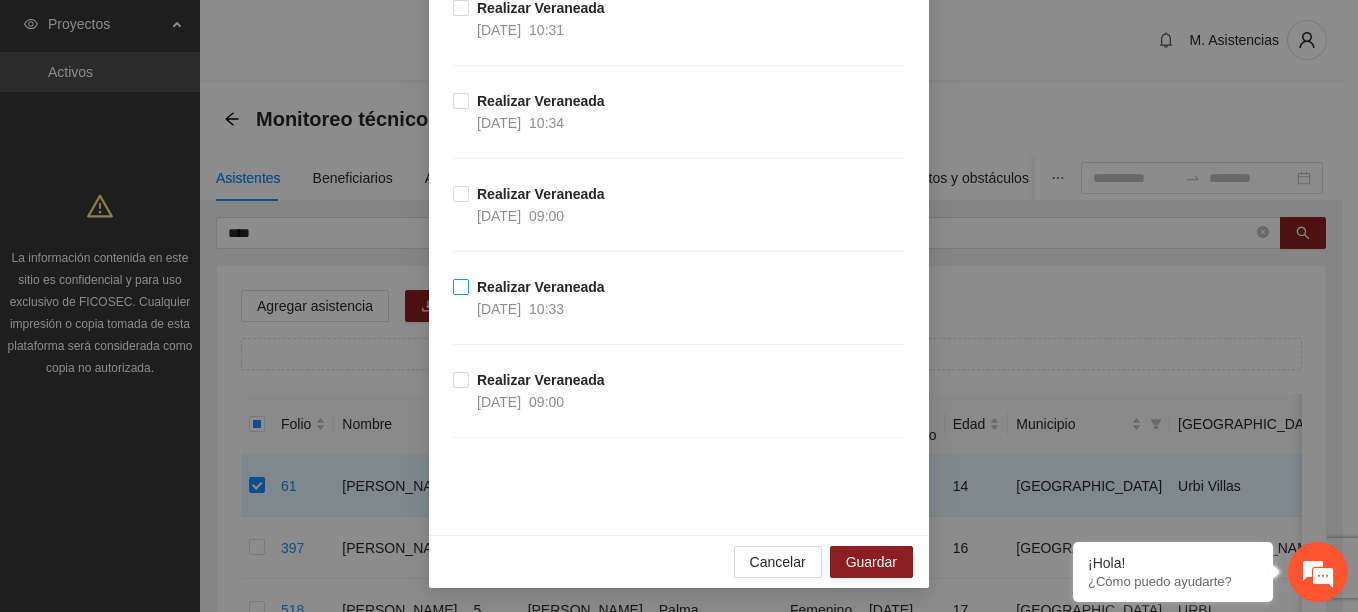 click on "Realizar Veraneada" at bounding box center [541, 287] 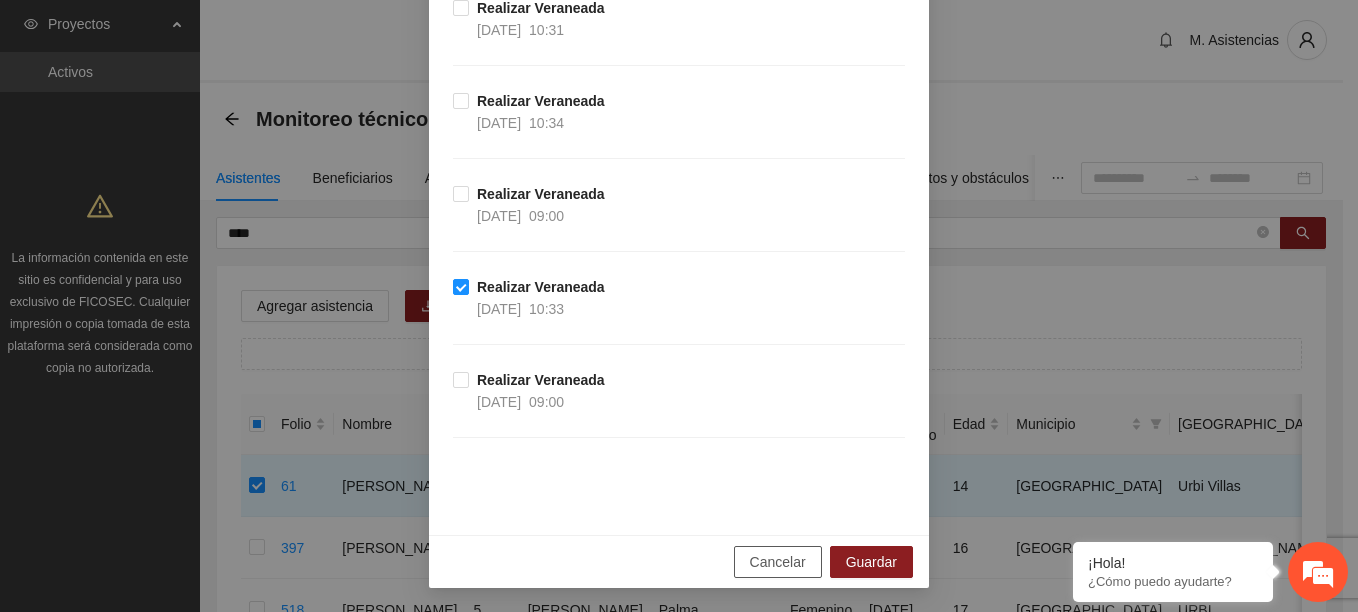 click on "Cancelar" at bounding box center [778, 562] 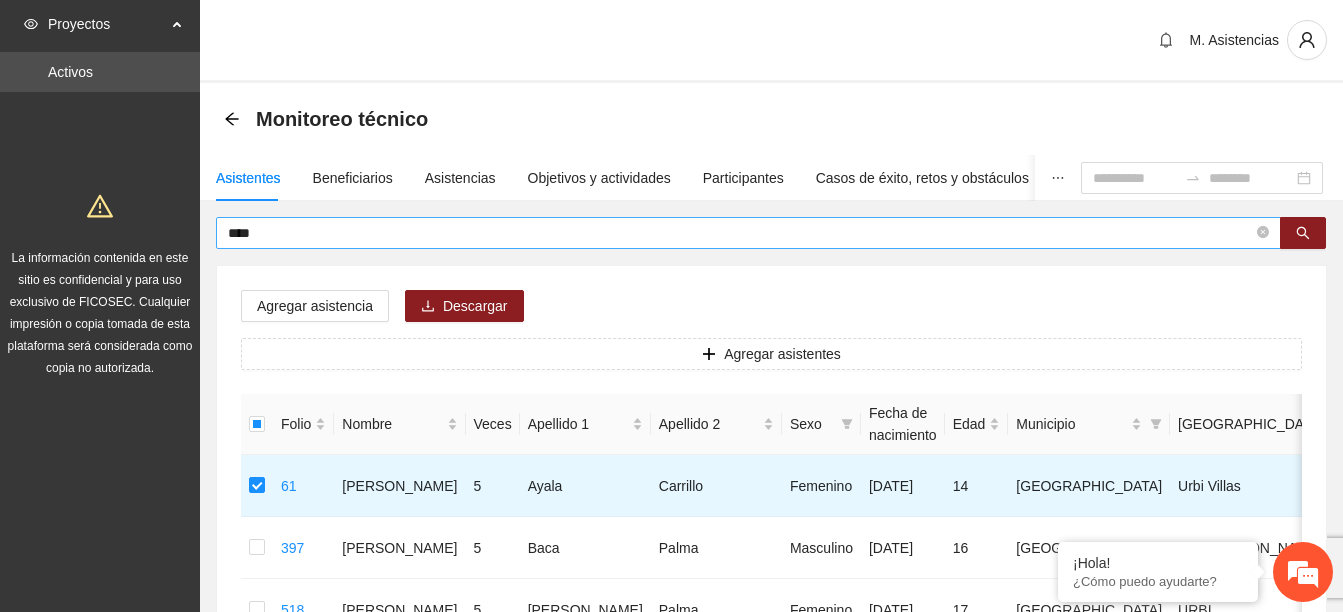 click on "****" at bounding box center [740, 233] 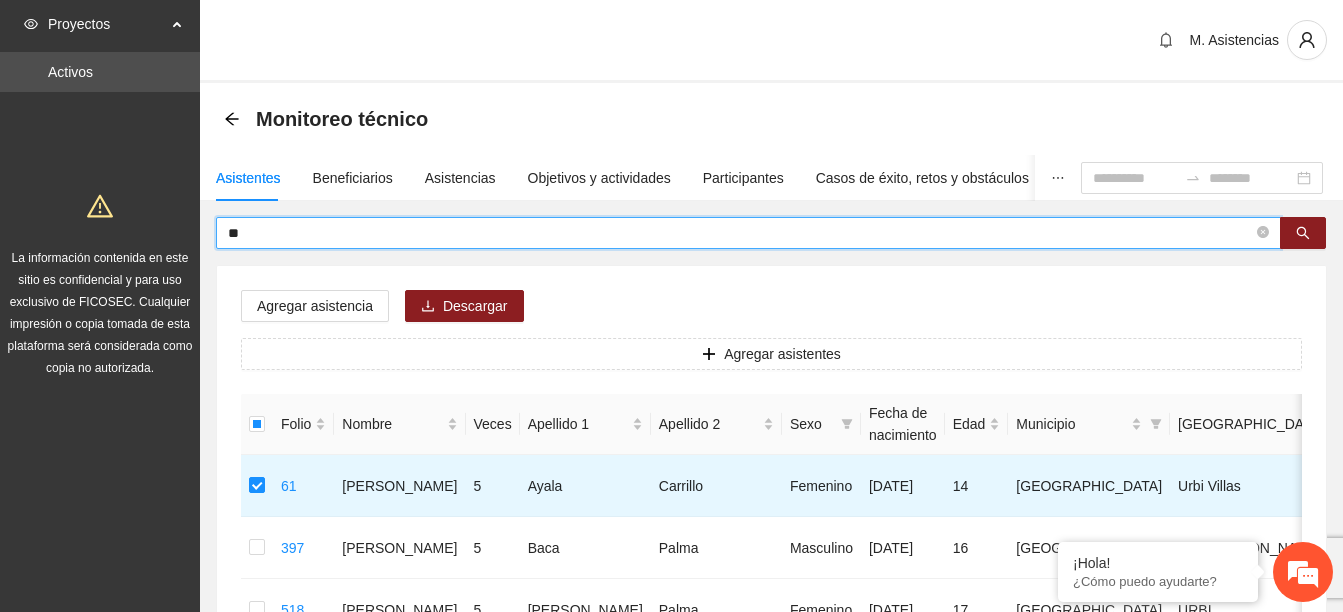 type on "*" 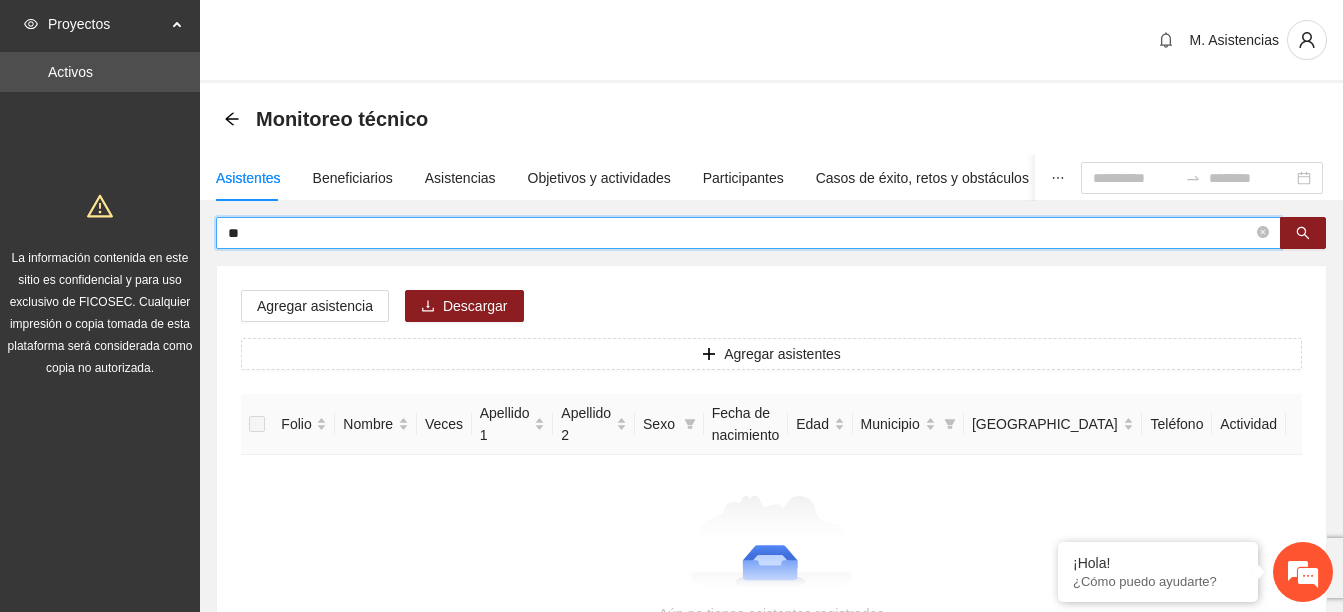 type on "*" 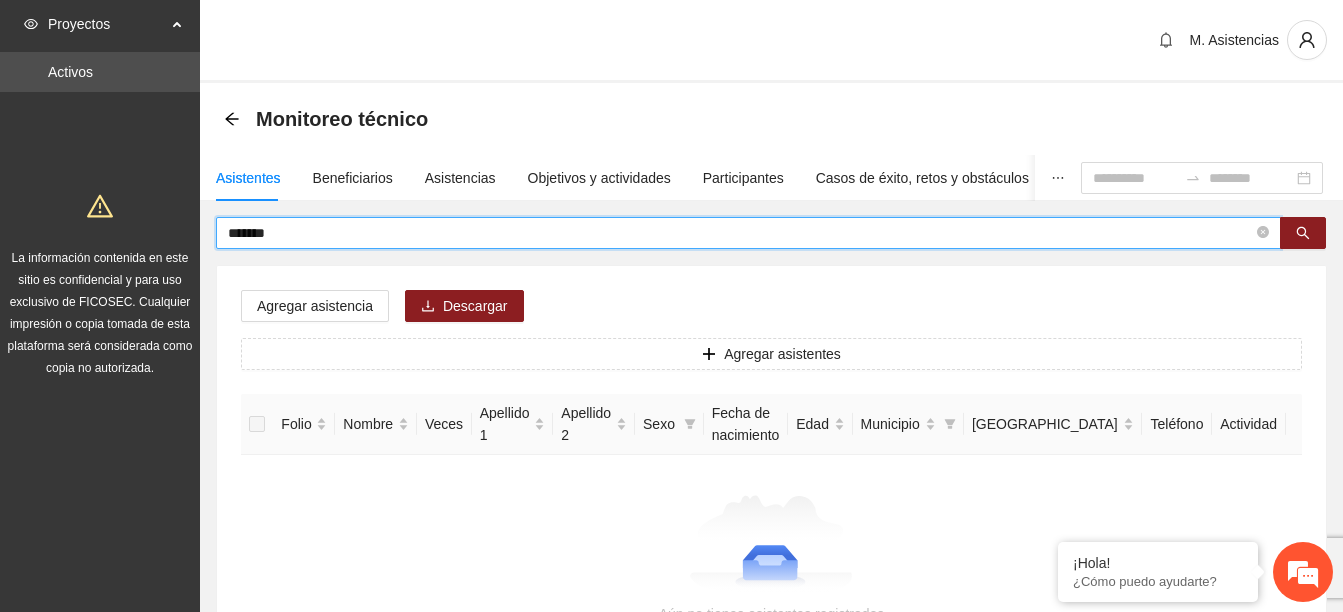 type on "*******" 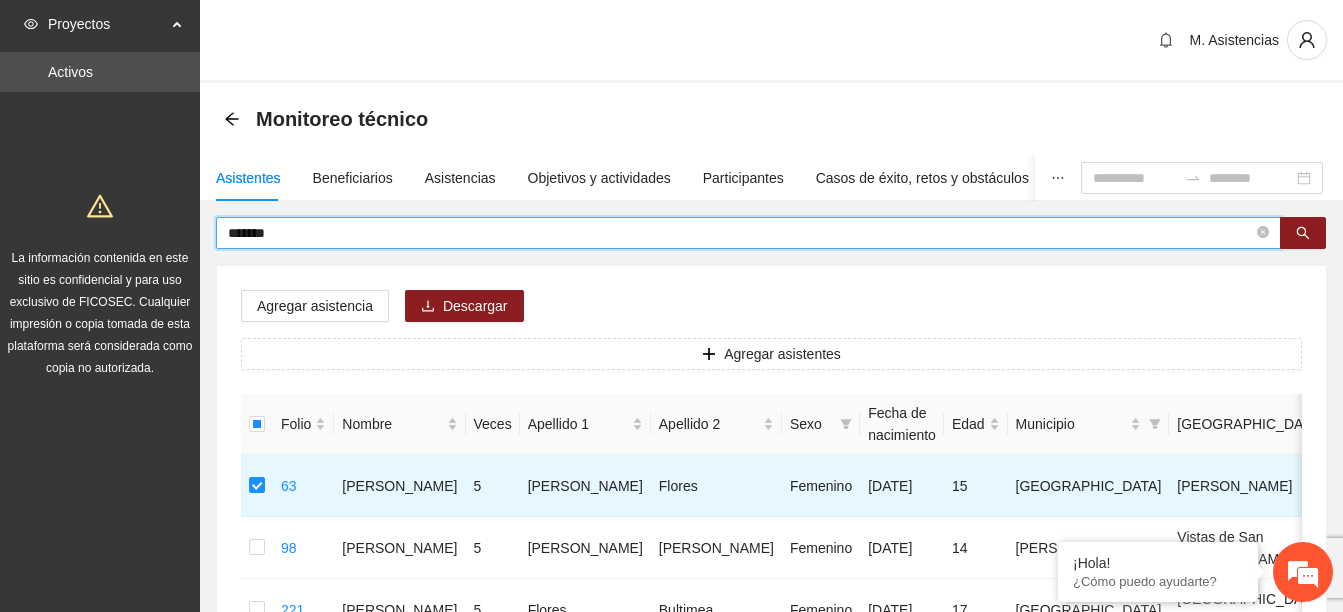 click on "*******" at bounding box center (740, 233) 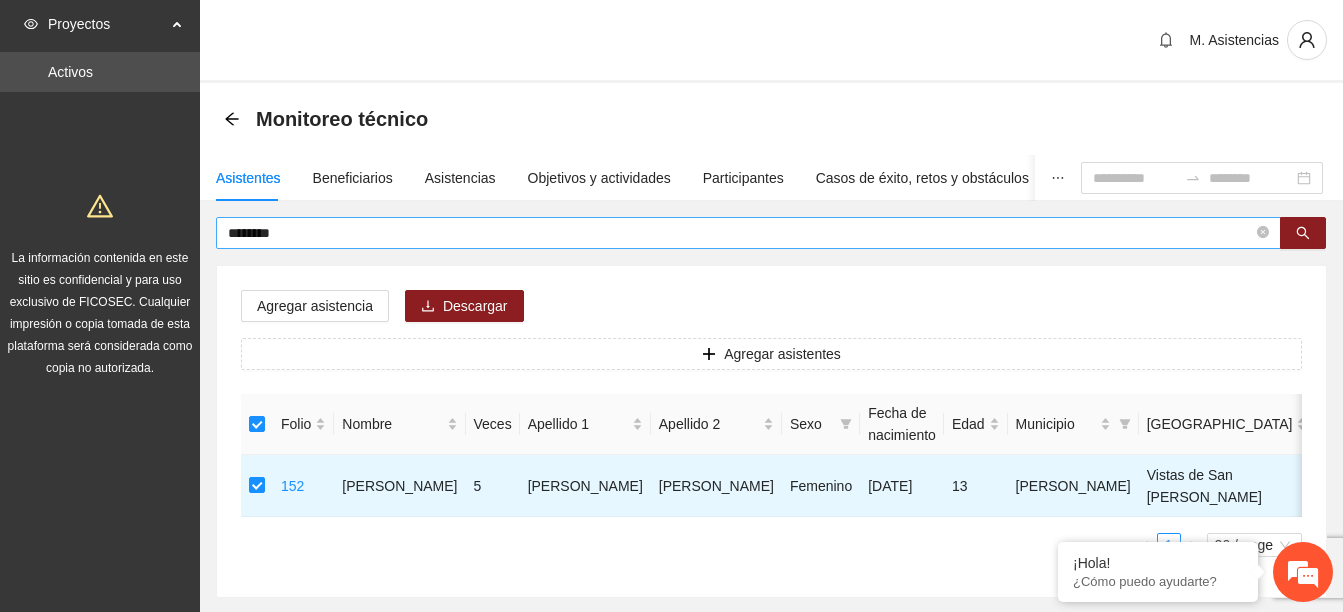click on "*******" at bounding box center [740, 233] 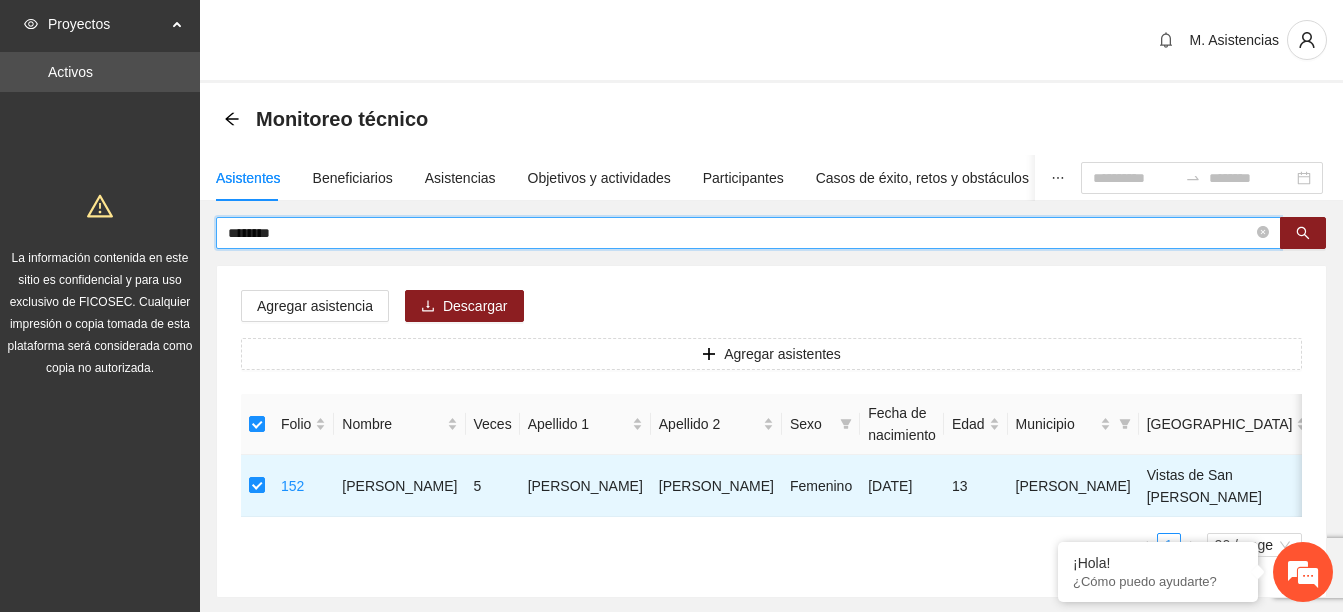click on "*******" at bounding box center [740, 233] 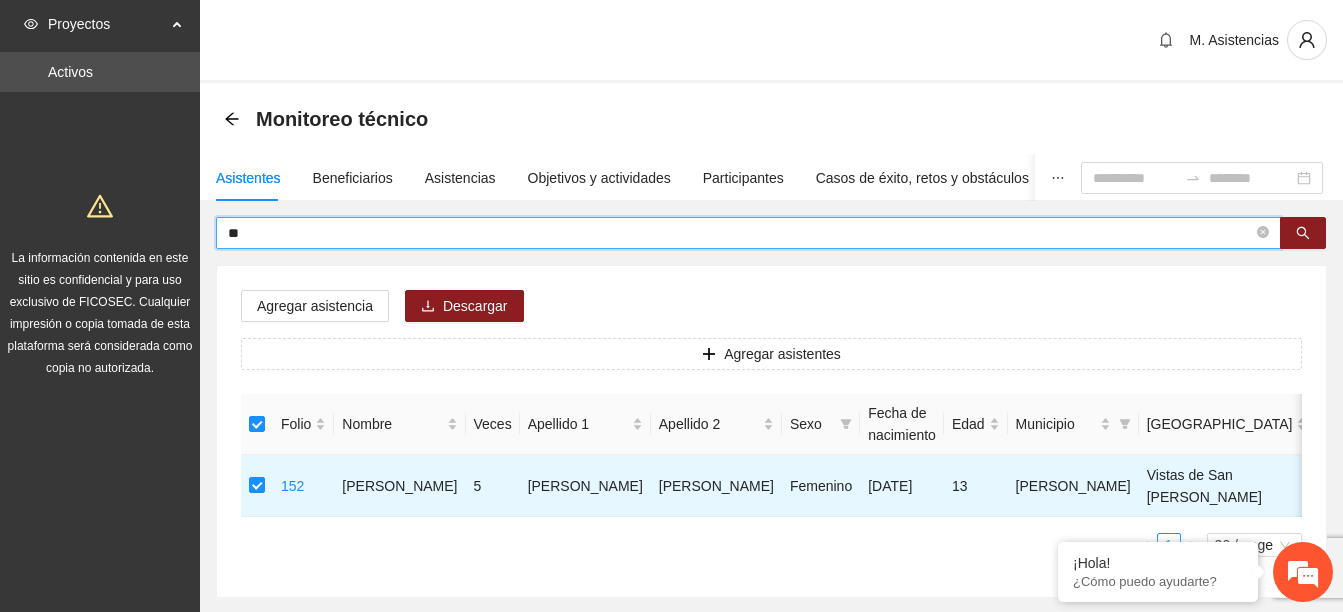 type on "*" 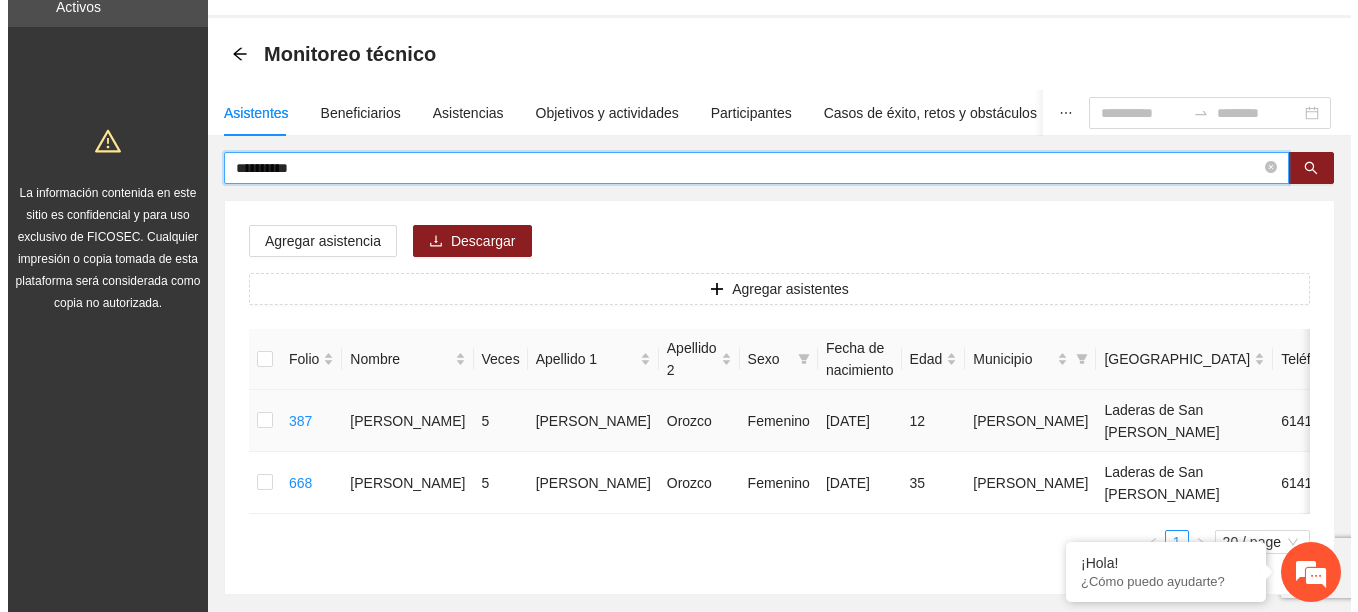 scroll, scrollTop: 100, scrollLeft: 0, axis: vertical 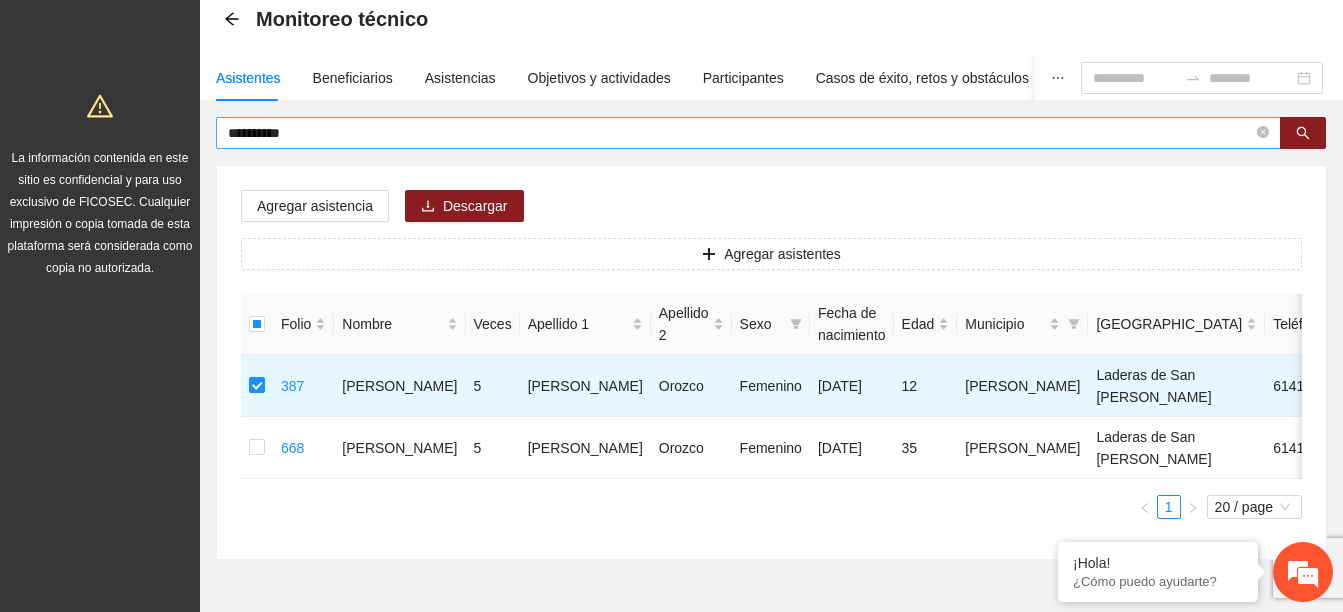 click on "**********" at bounding box center (740, 133) 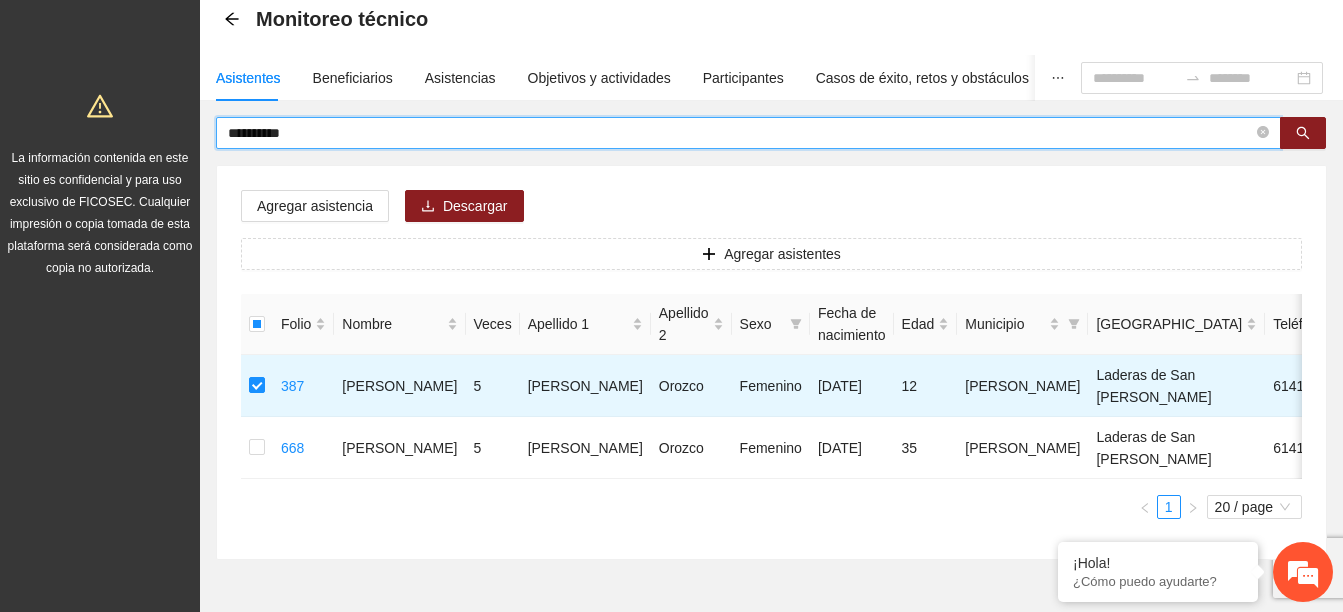 click on "**********" at bounding box center (740, 133) 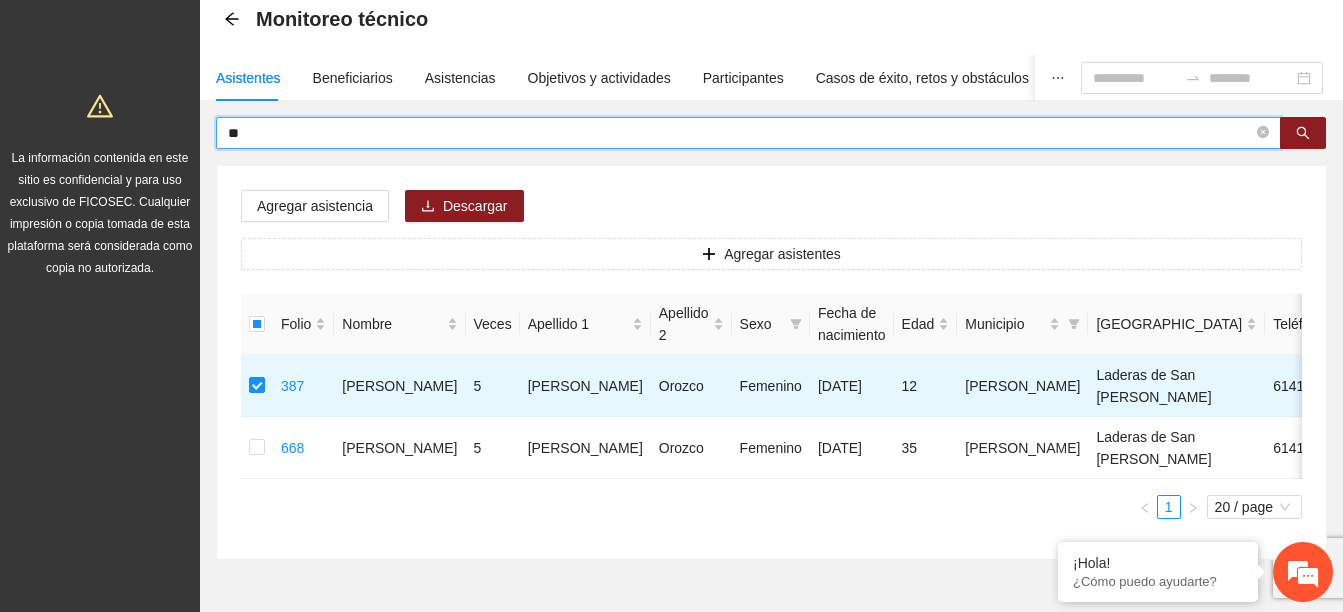 type on "*" 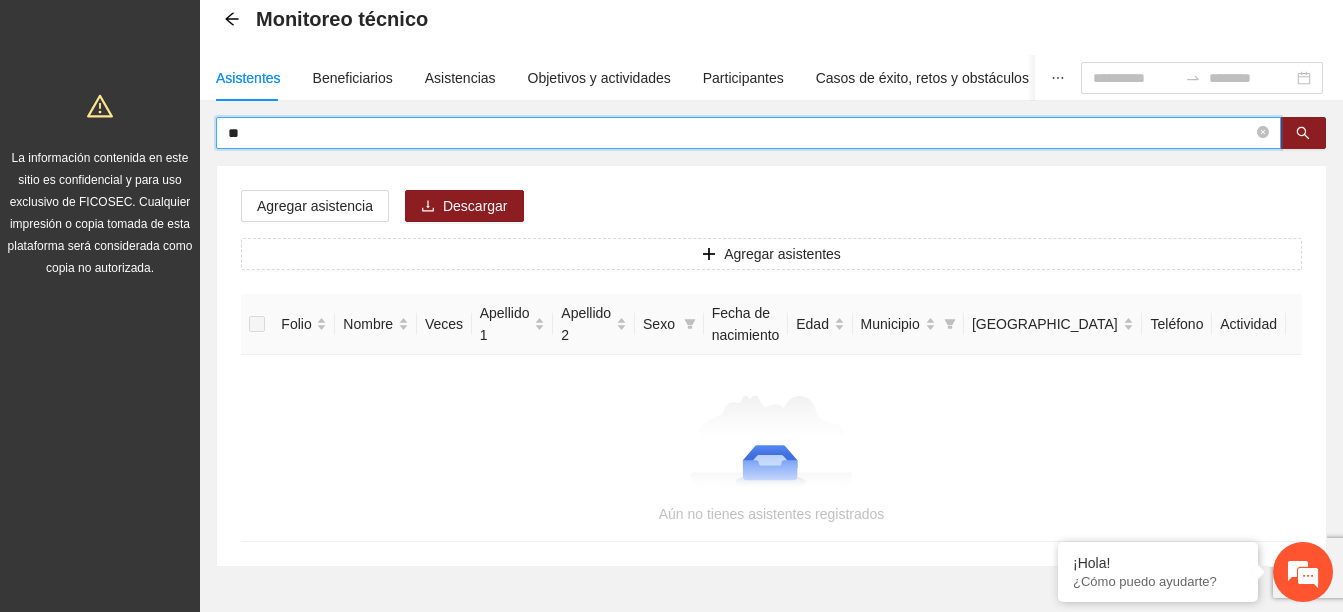 type on "*" 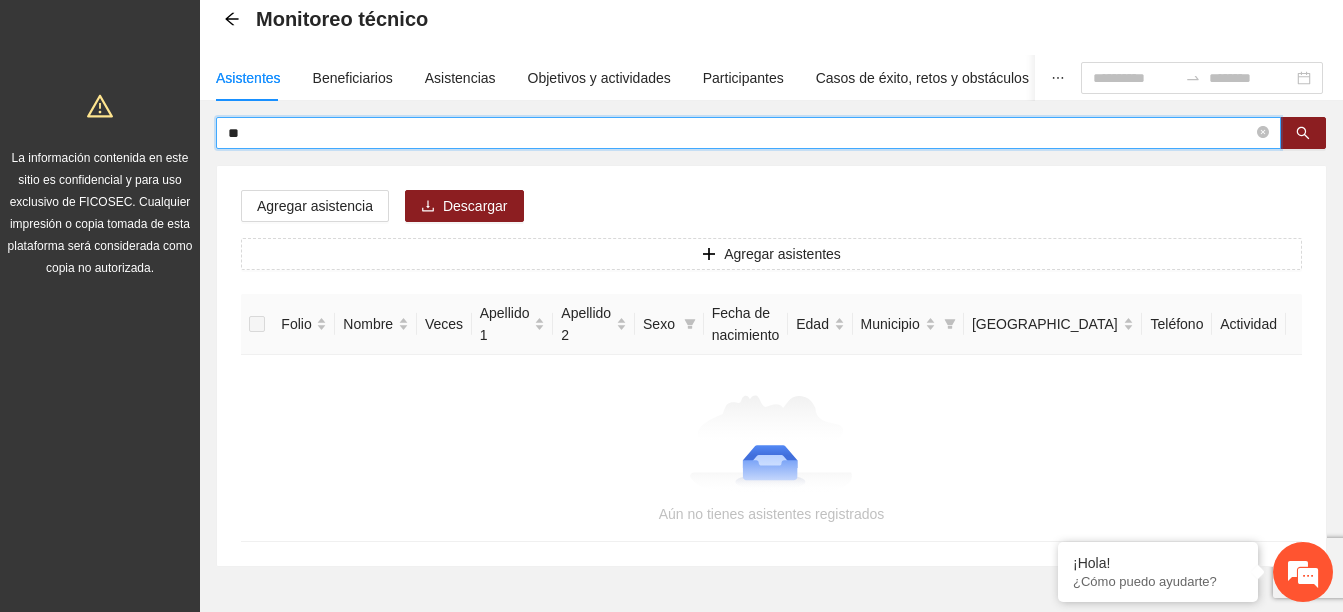 type on "*" 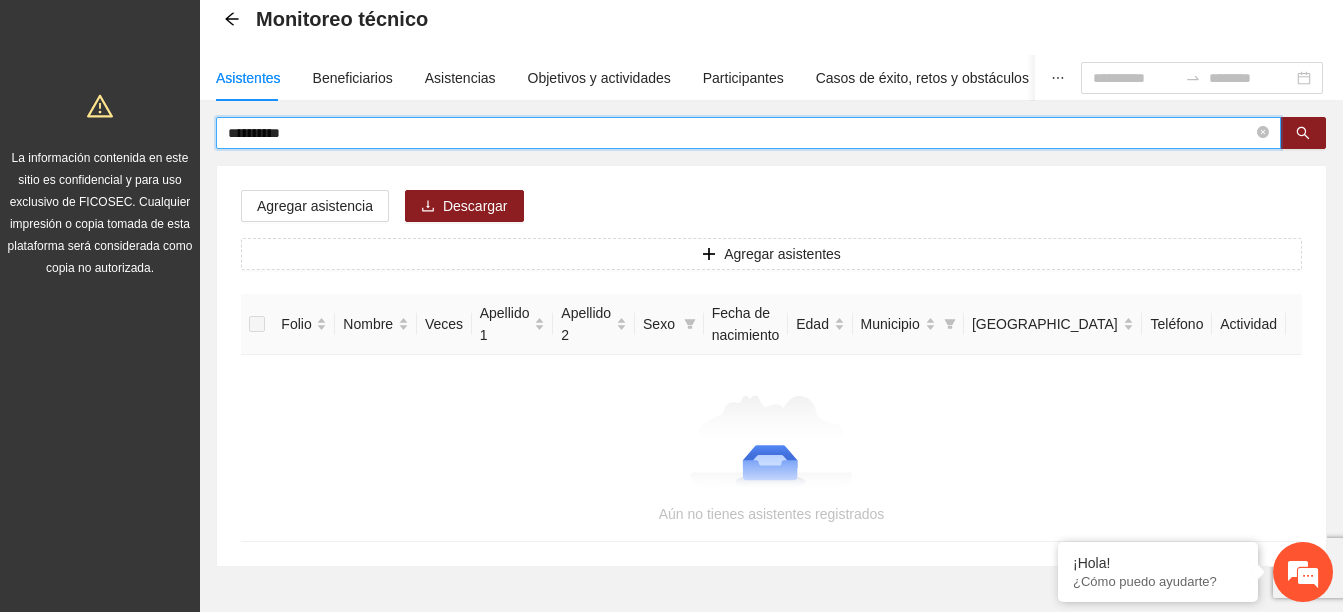 type on "**********" 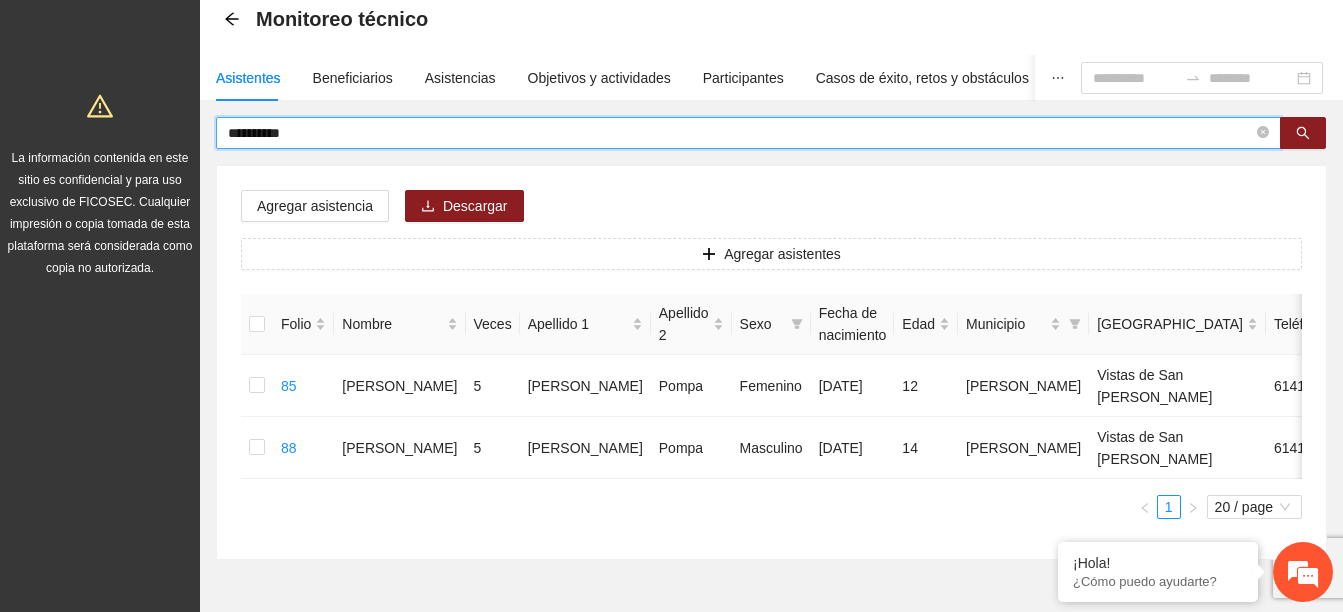 click on "**********" at bounding box center [740, 133] 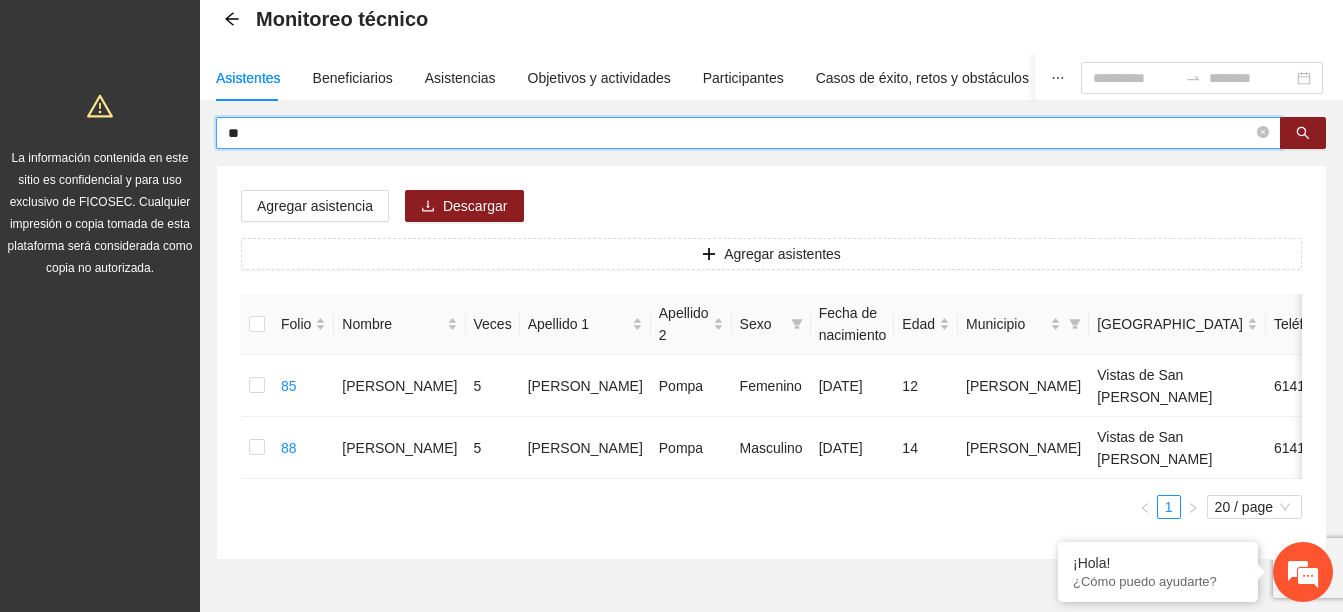 type on "*" 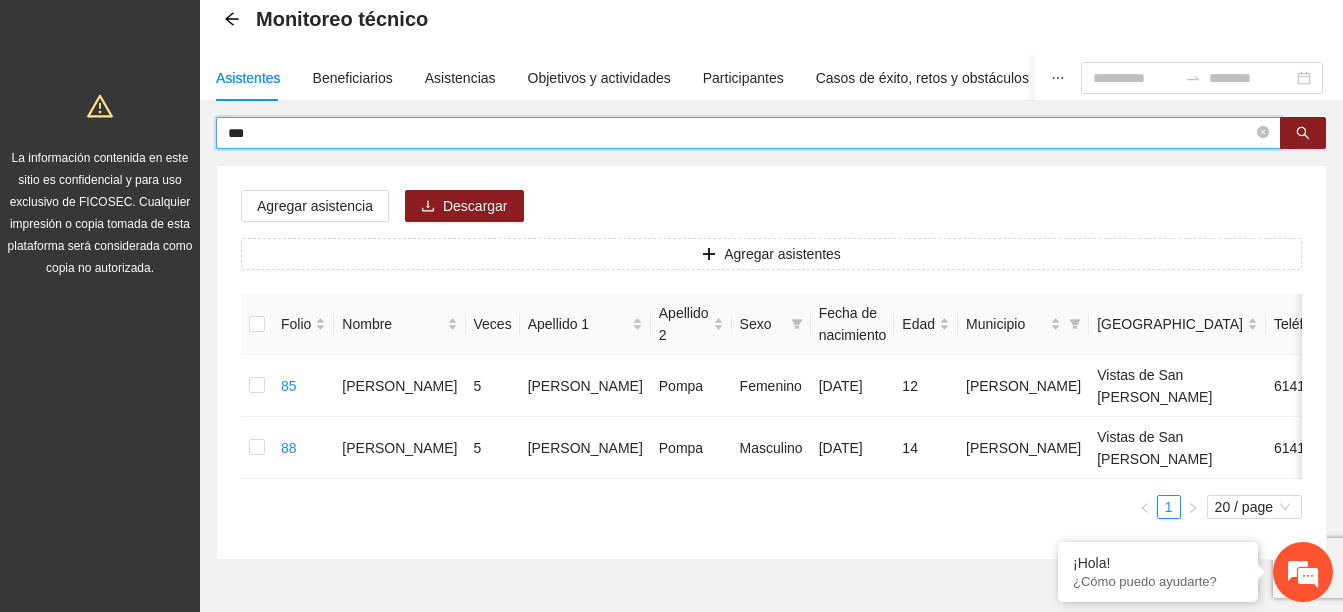 click on "***" at bounding box center [740, 133] 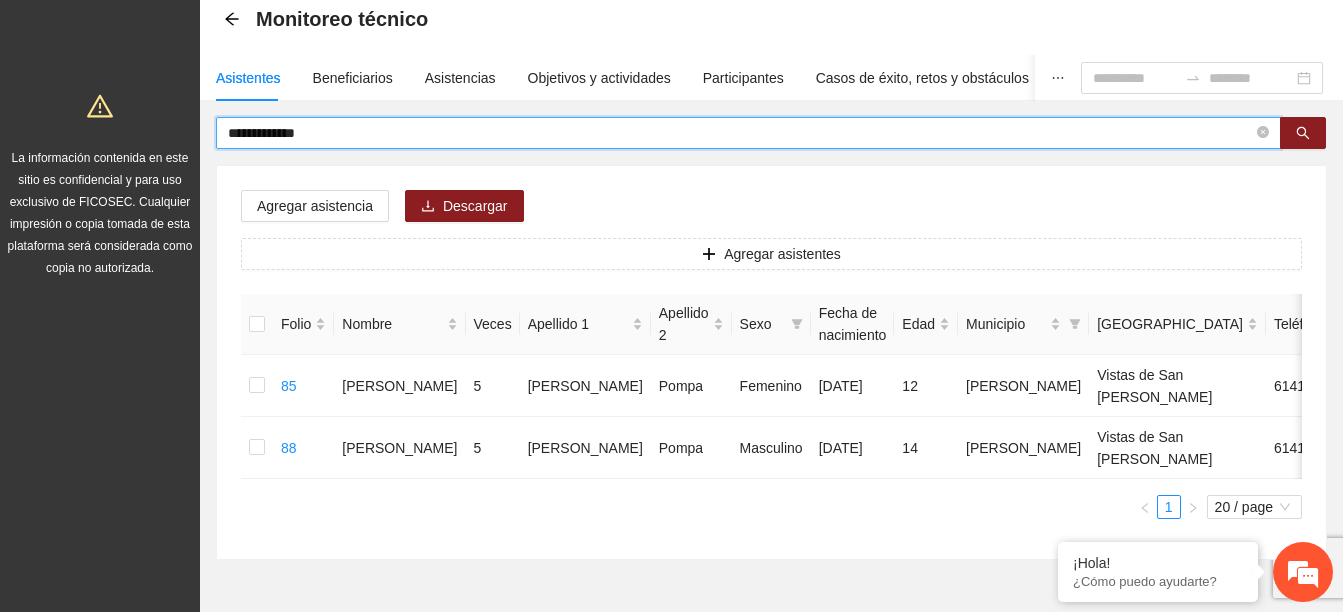 type on "**********" 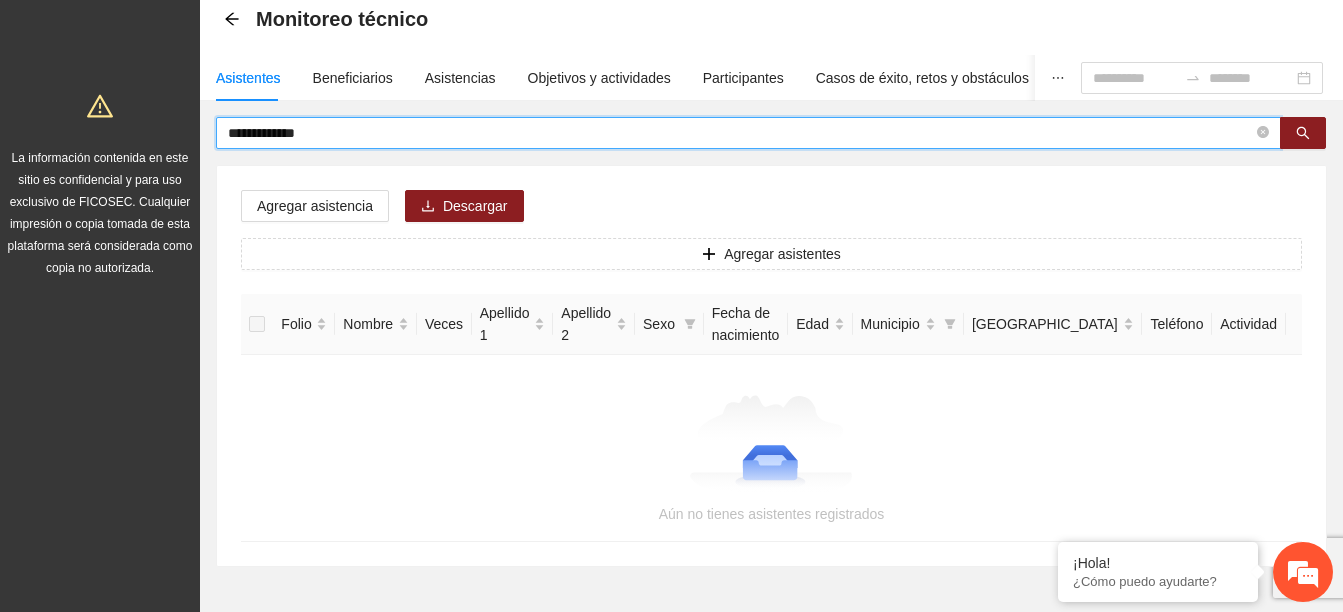 click on "**********" at bounding box center [740, 133] 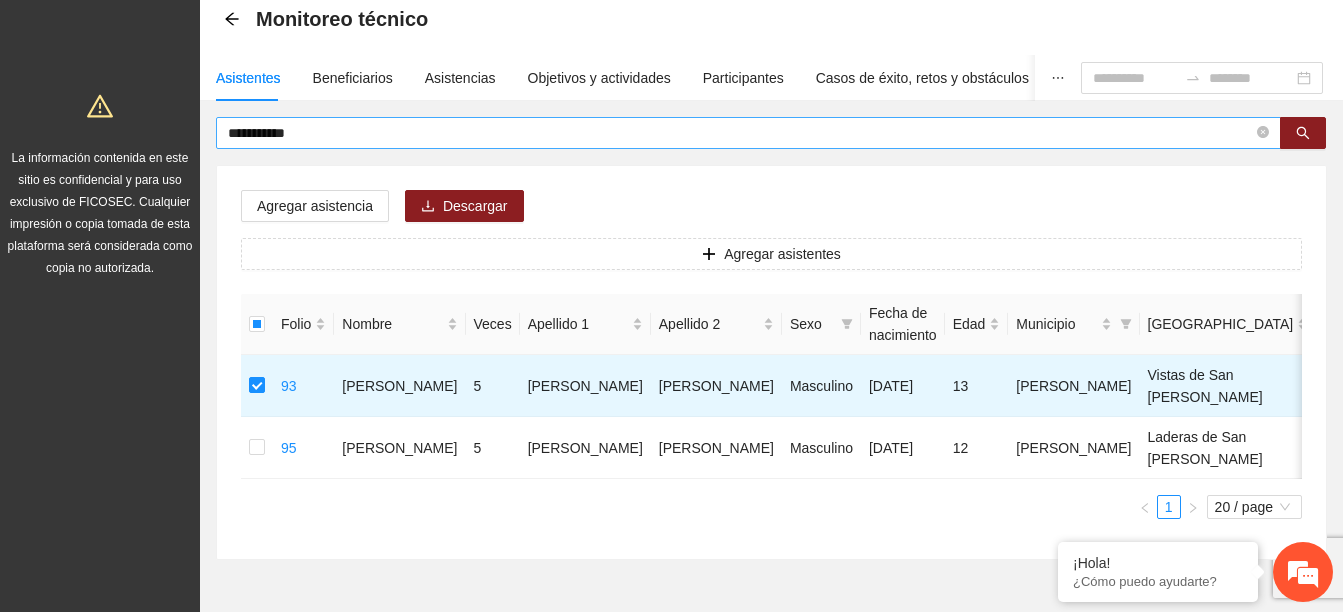 click on "**********" at bounding box center [740, 133] 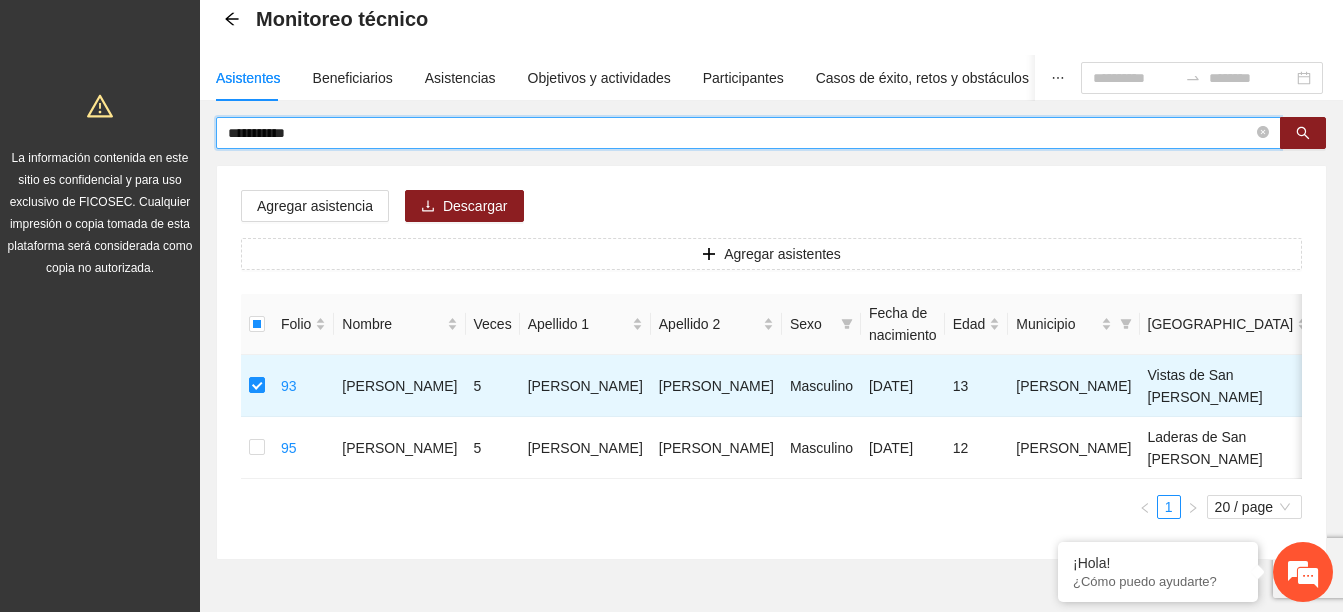 click on "**********" at bounding box center (740, 133) 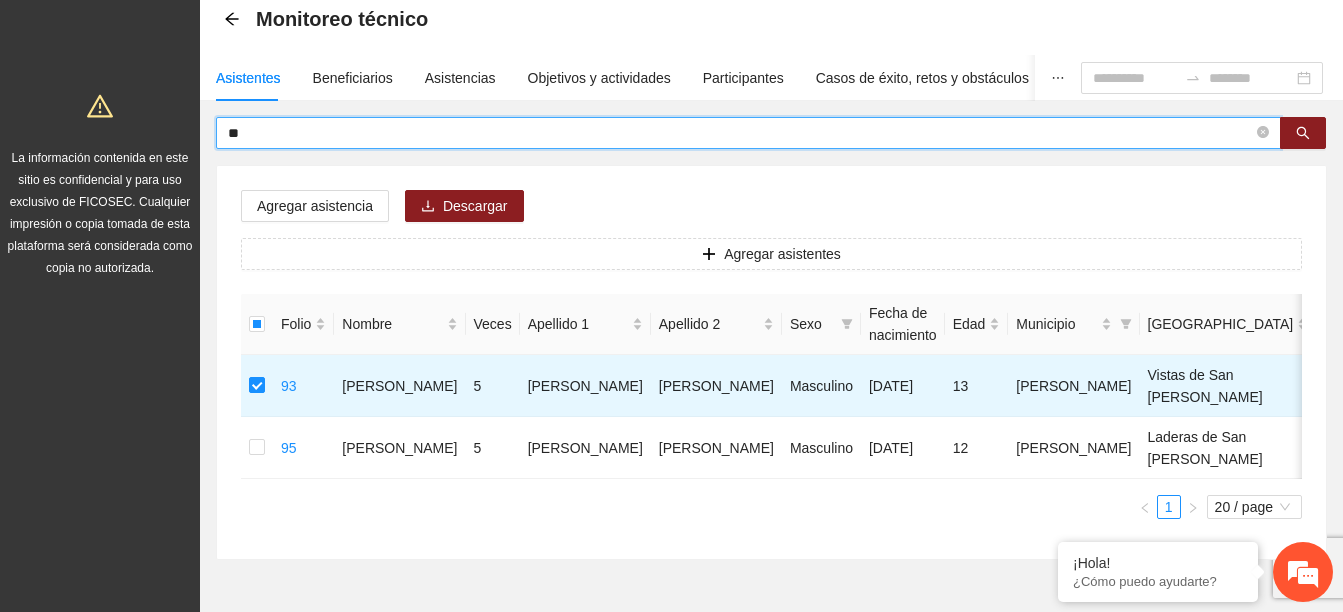 type on "*" 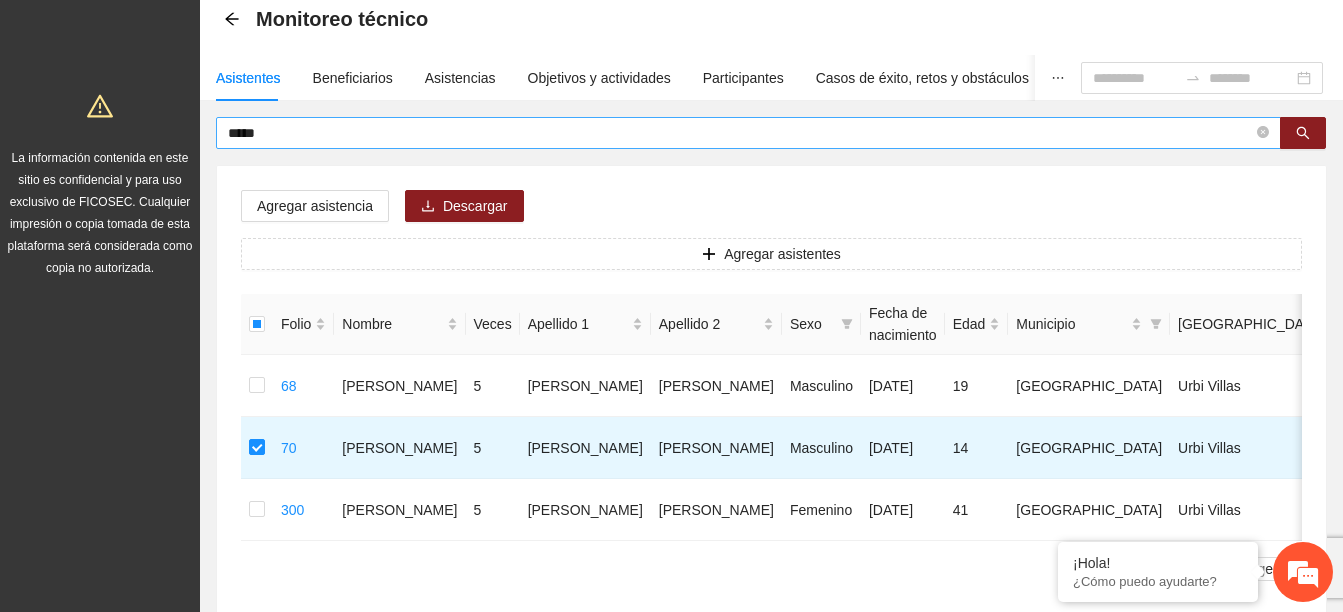 click on "*****" at bounding box center (740, 133) 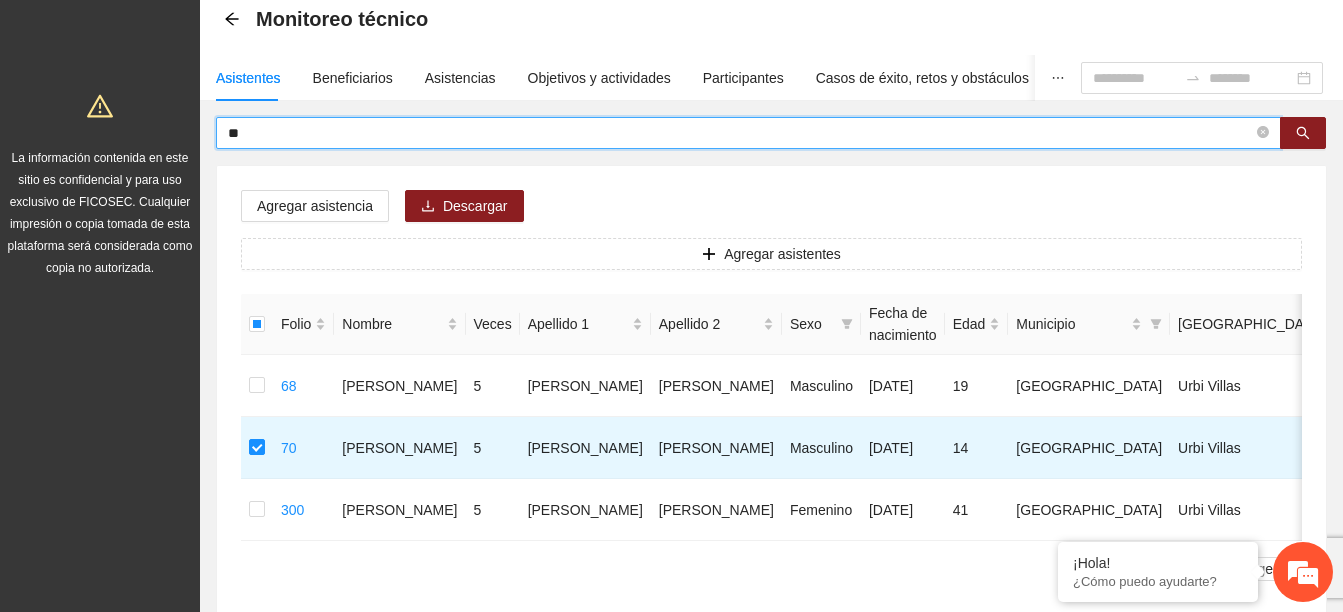 type on "*" 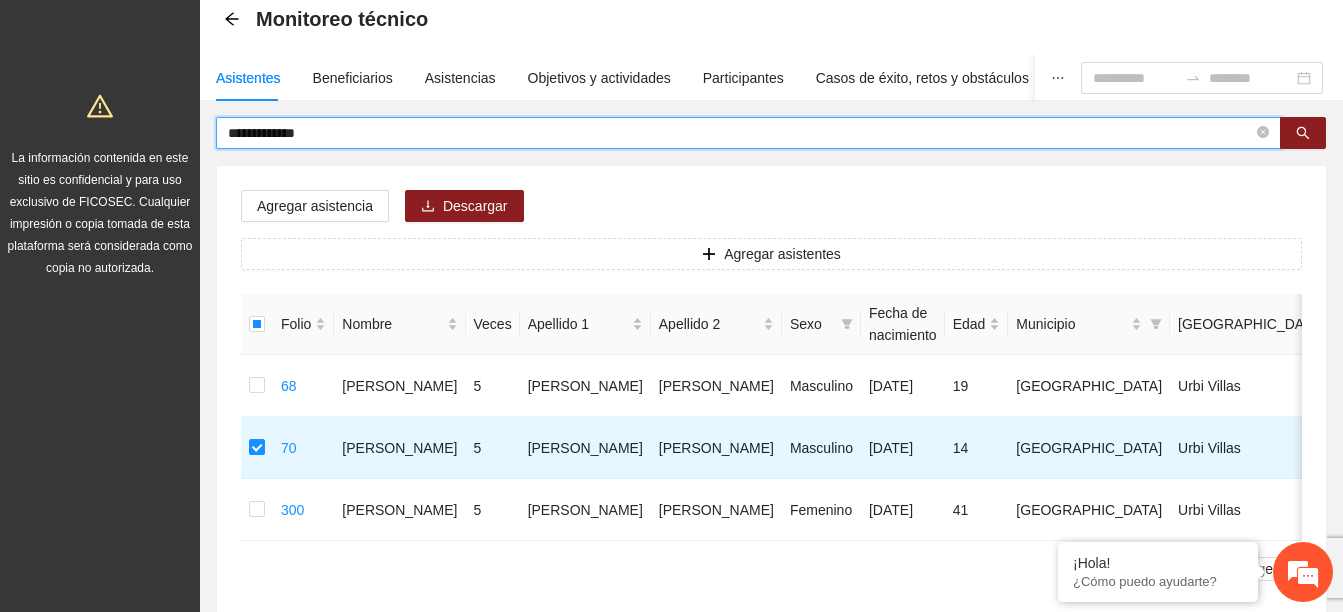 type on "**********" 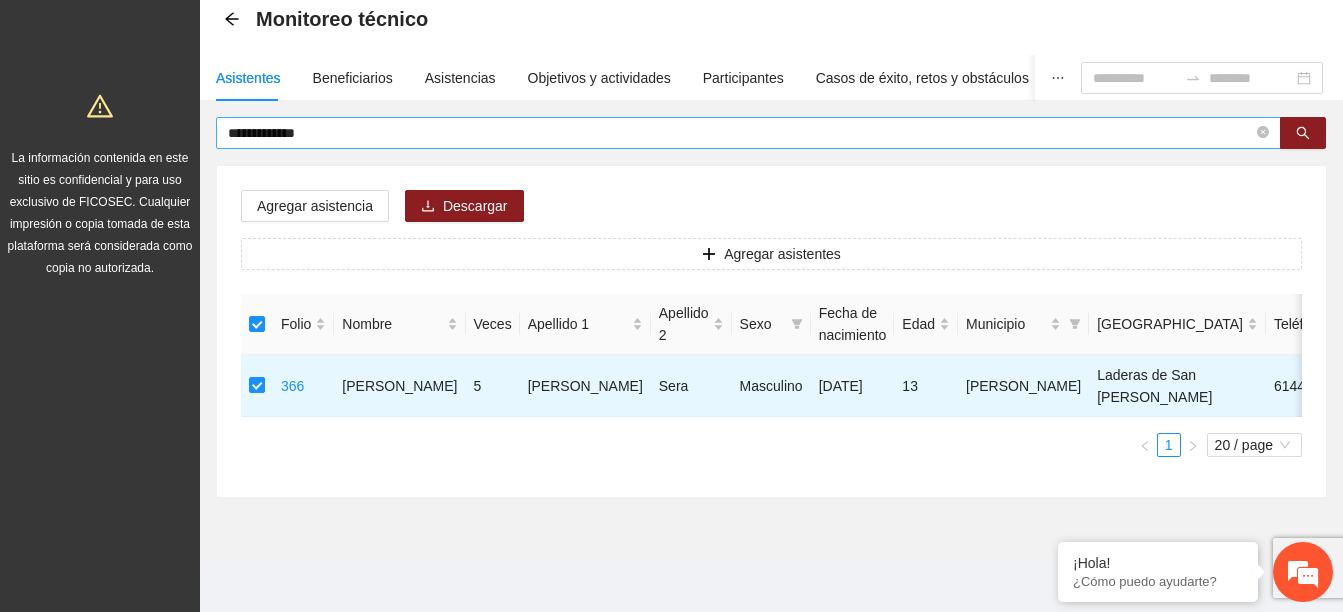 click on "**********" at bounding box center (740, 133) 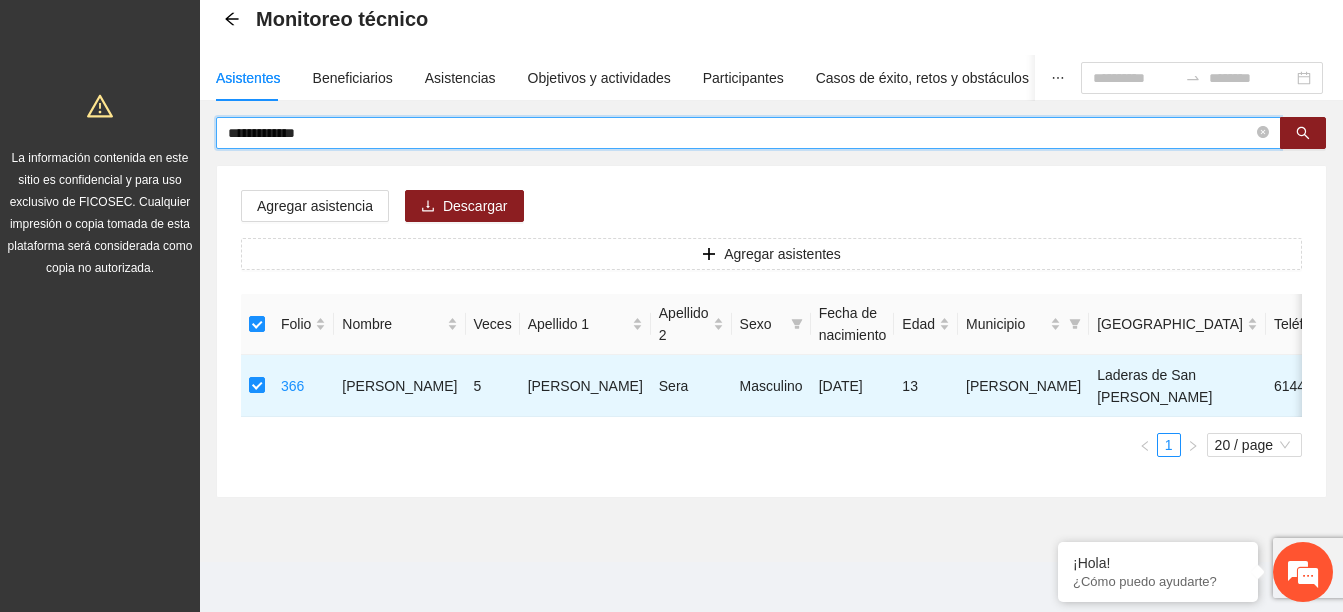 click on "**********" at bounding box center (740, 133) 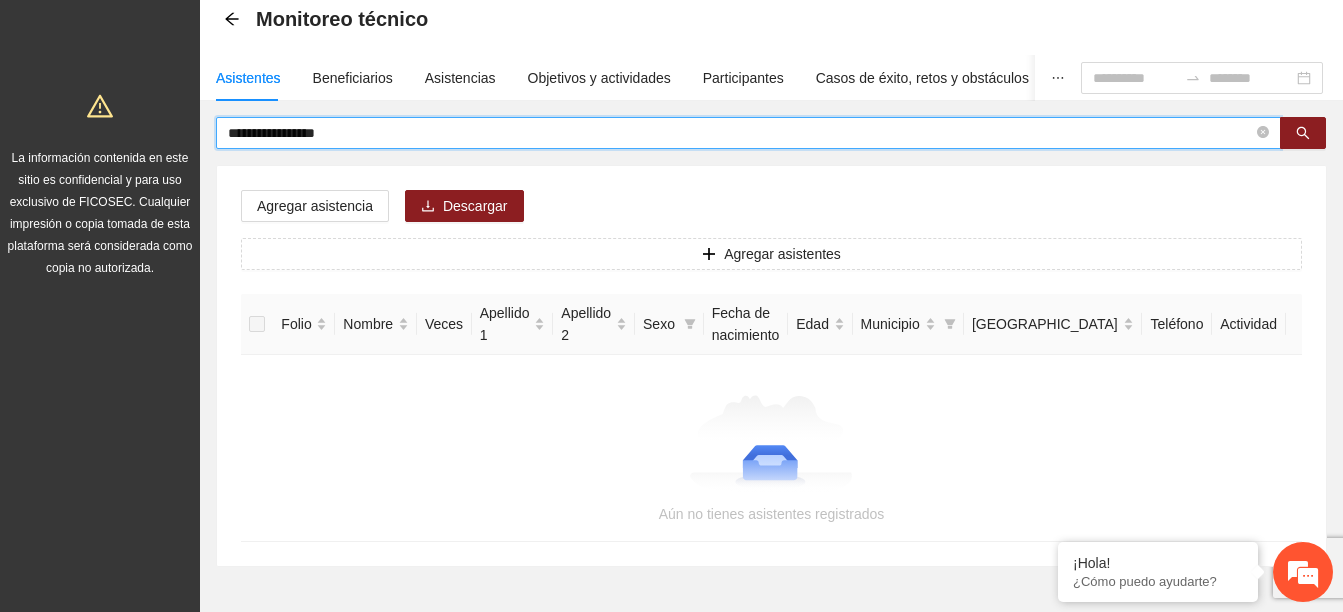 click on "**********" at bounding box center [740, 133] 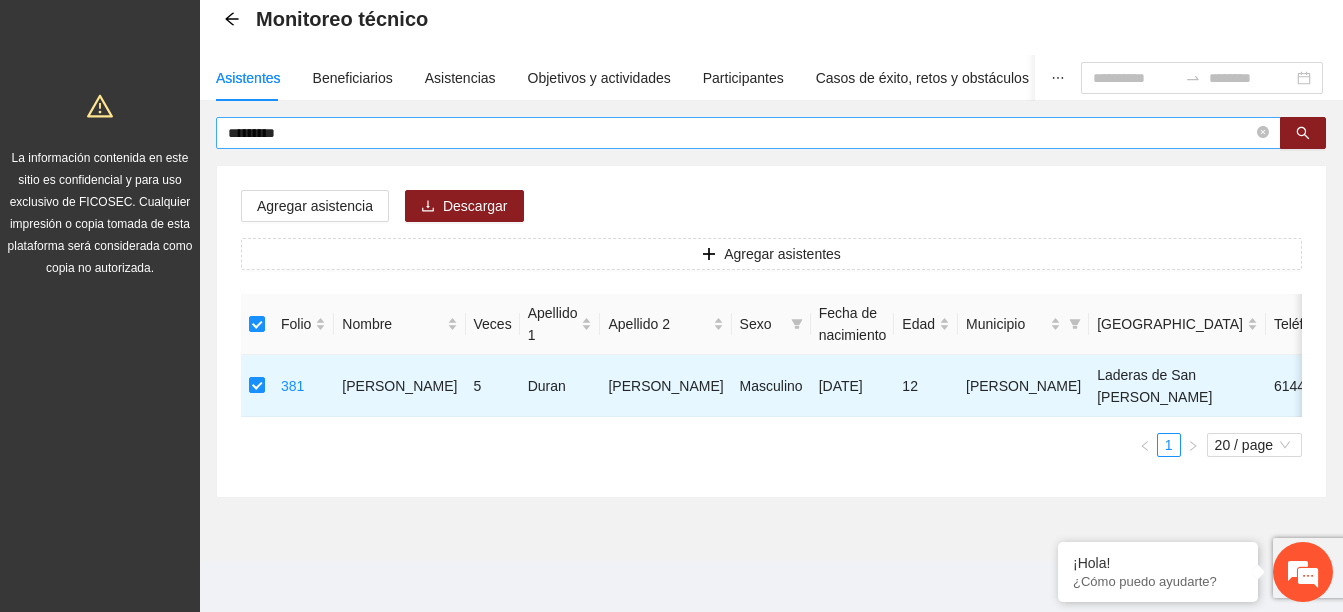 click on "*********" at bounding box center [740, 133] 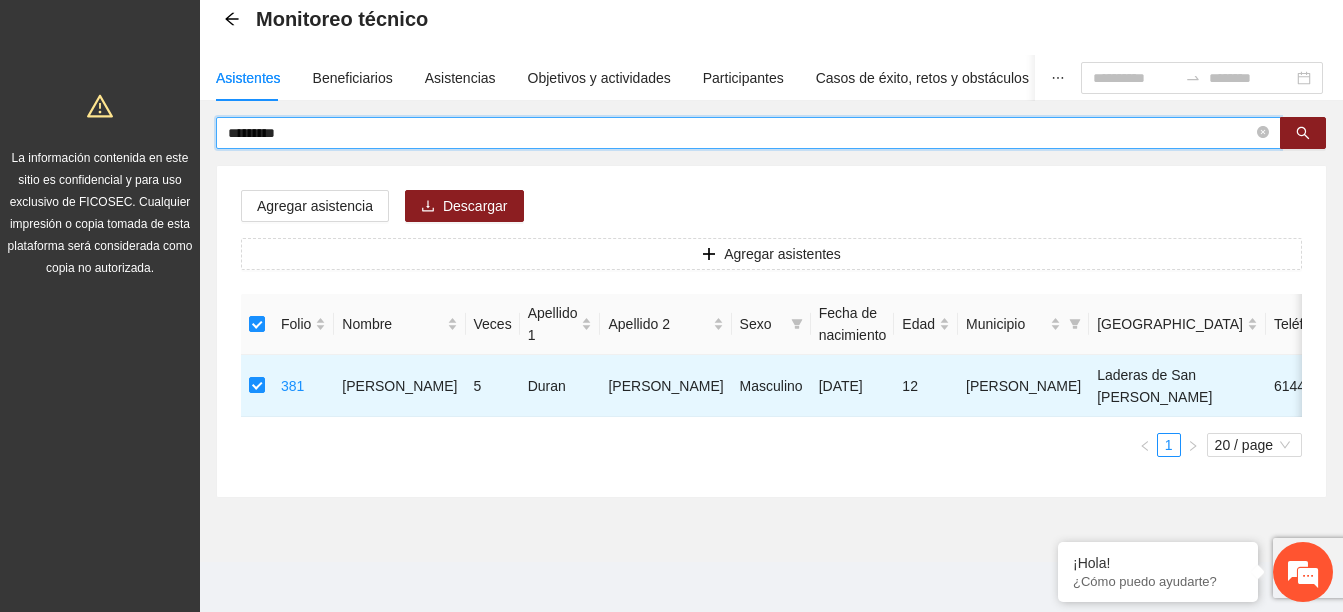 click on "*********" at bounding box center [740, 133] 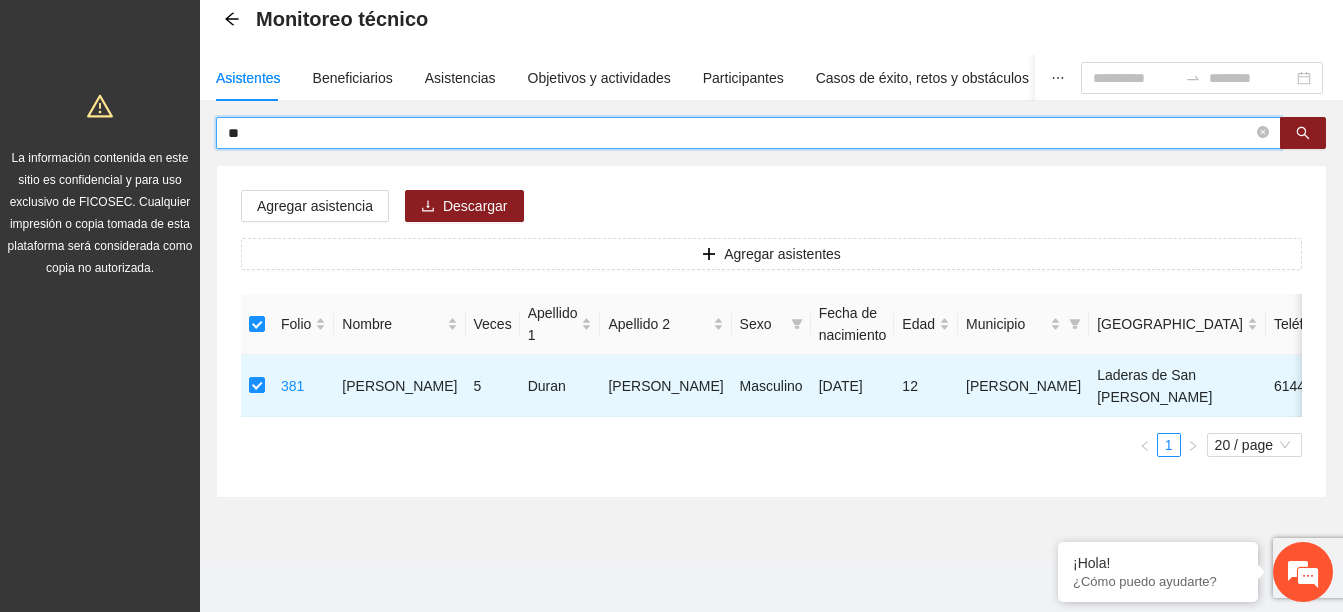 type on "*" 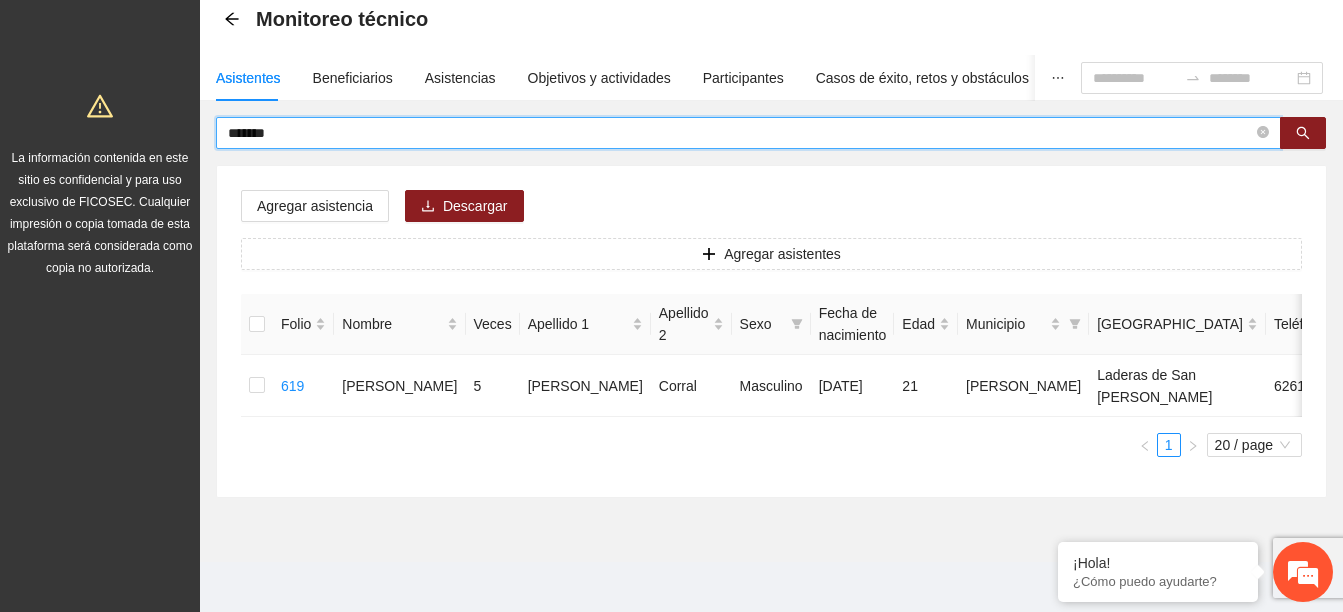type on "*******" 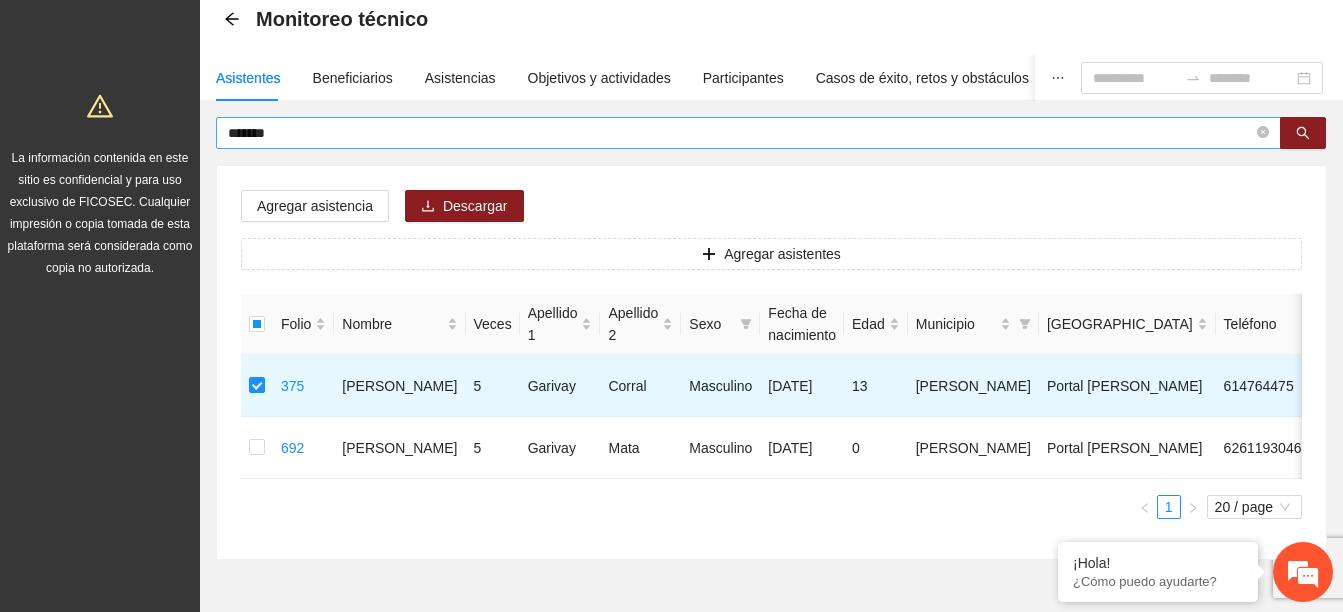 click on "*******" at bounding box center (740, 133) 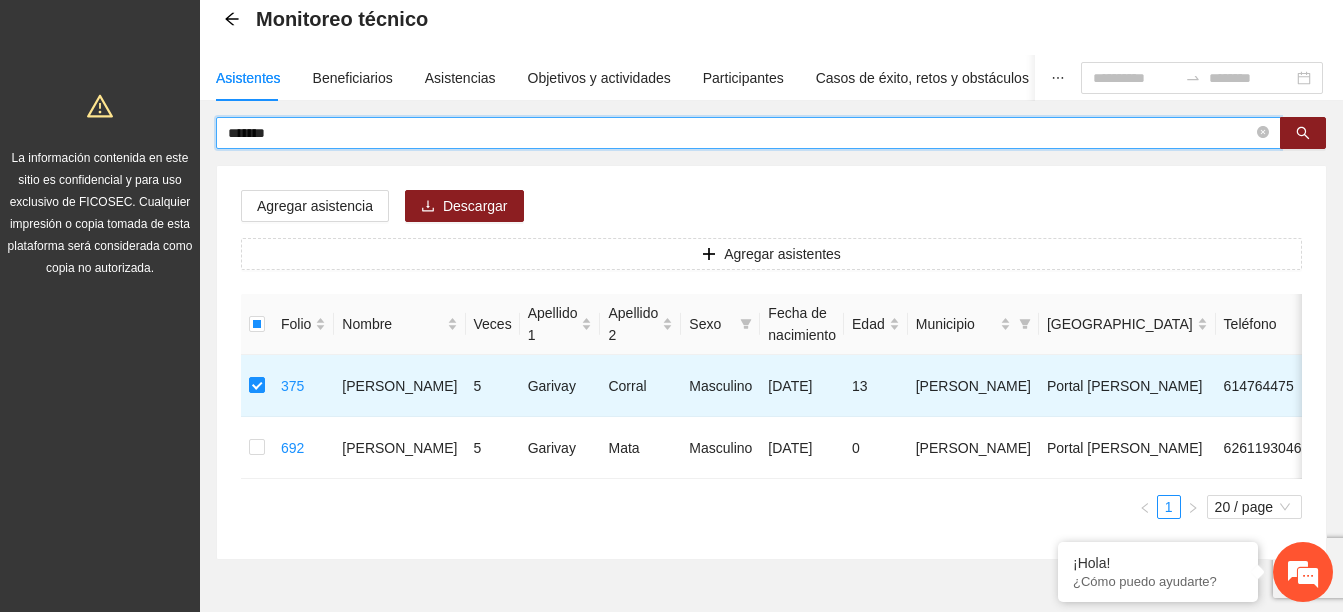 click on "*******" at bounding box center [740, 133] 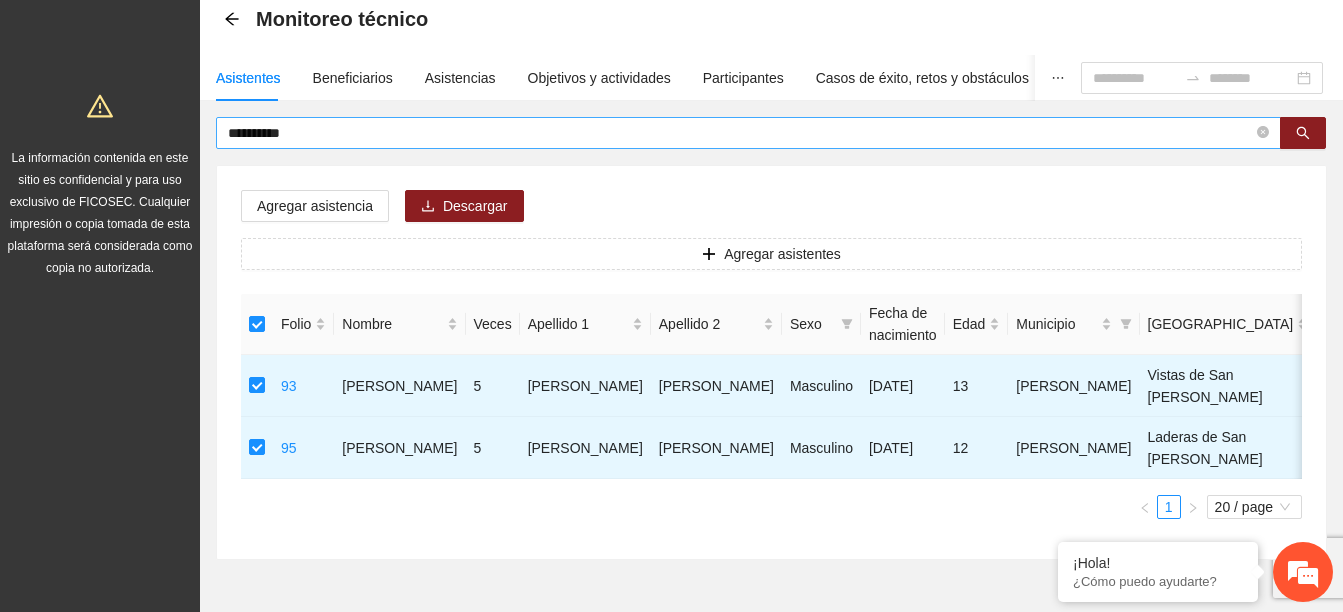 click on "**********" at bounding box center (748, 133) 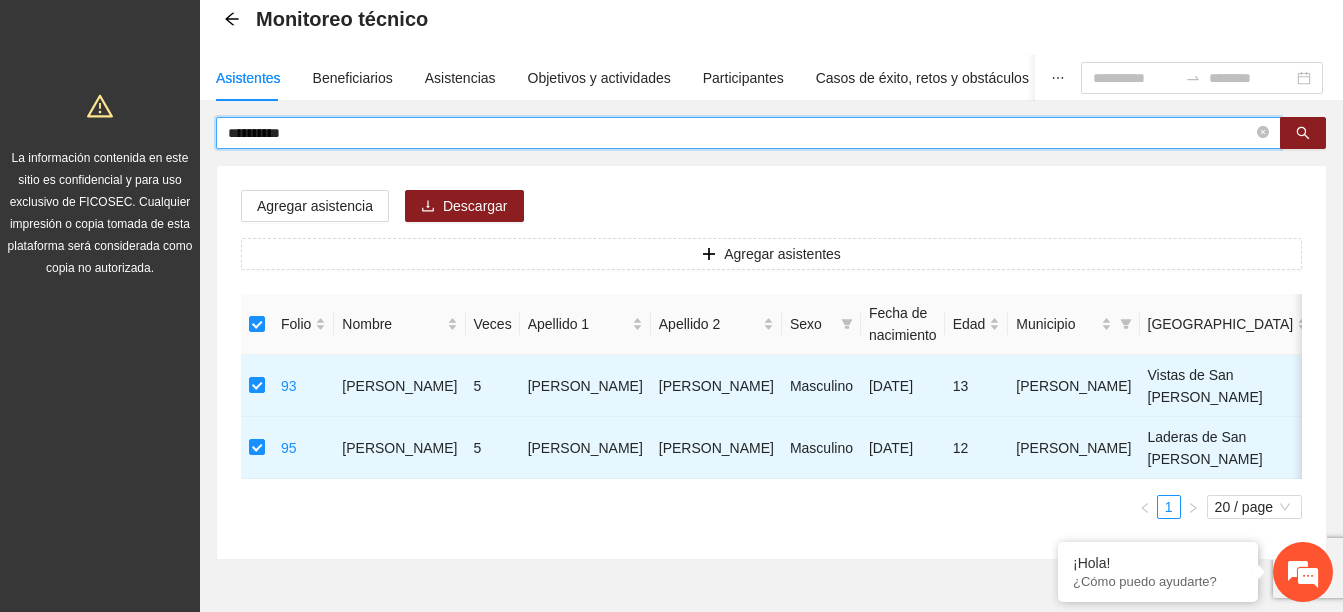 click on "**********" at bounding box center [740, 133] 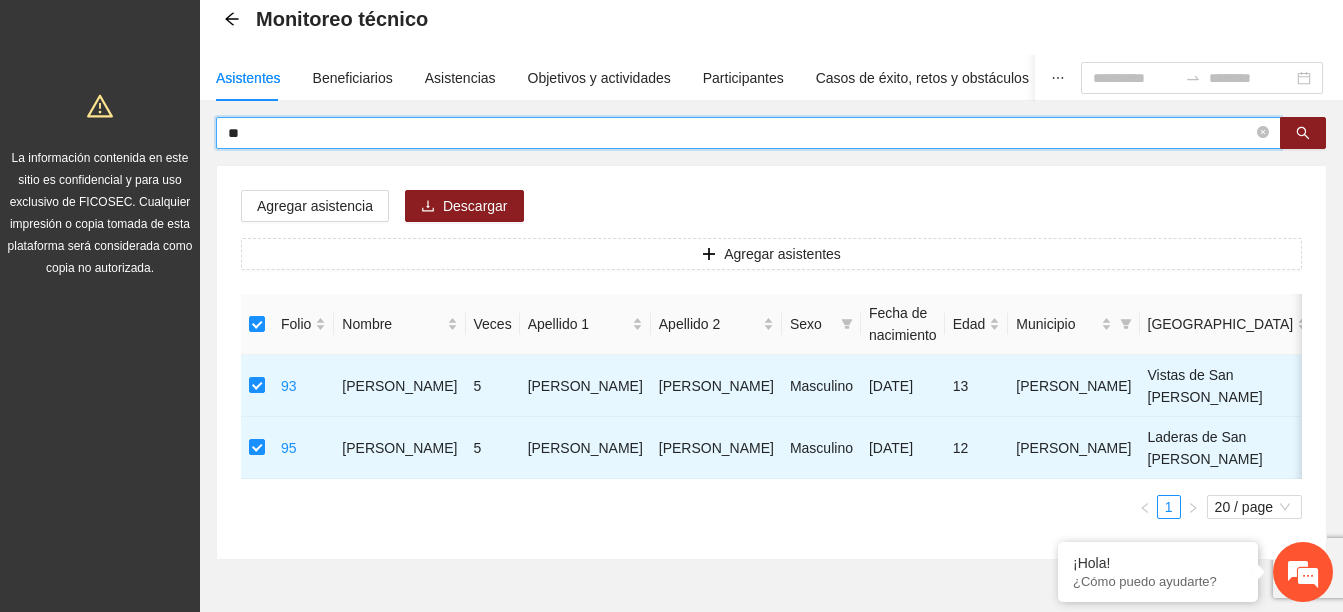 type on "*" 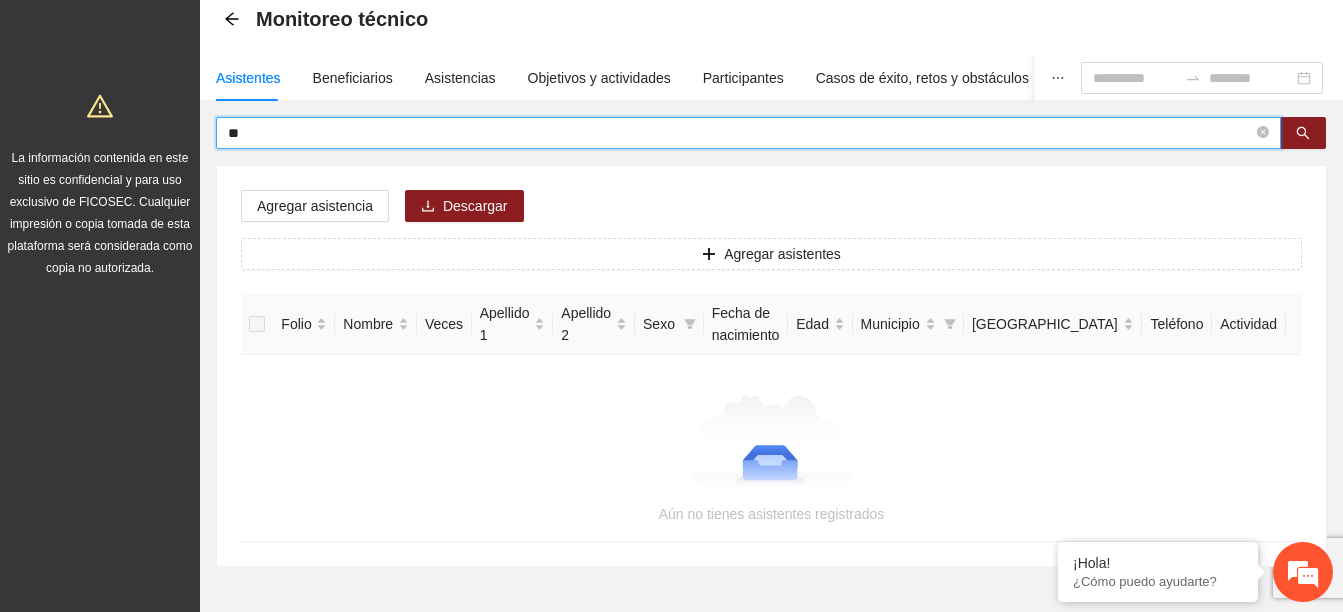 type on "*" 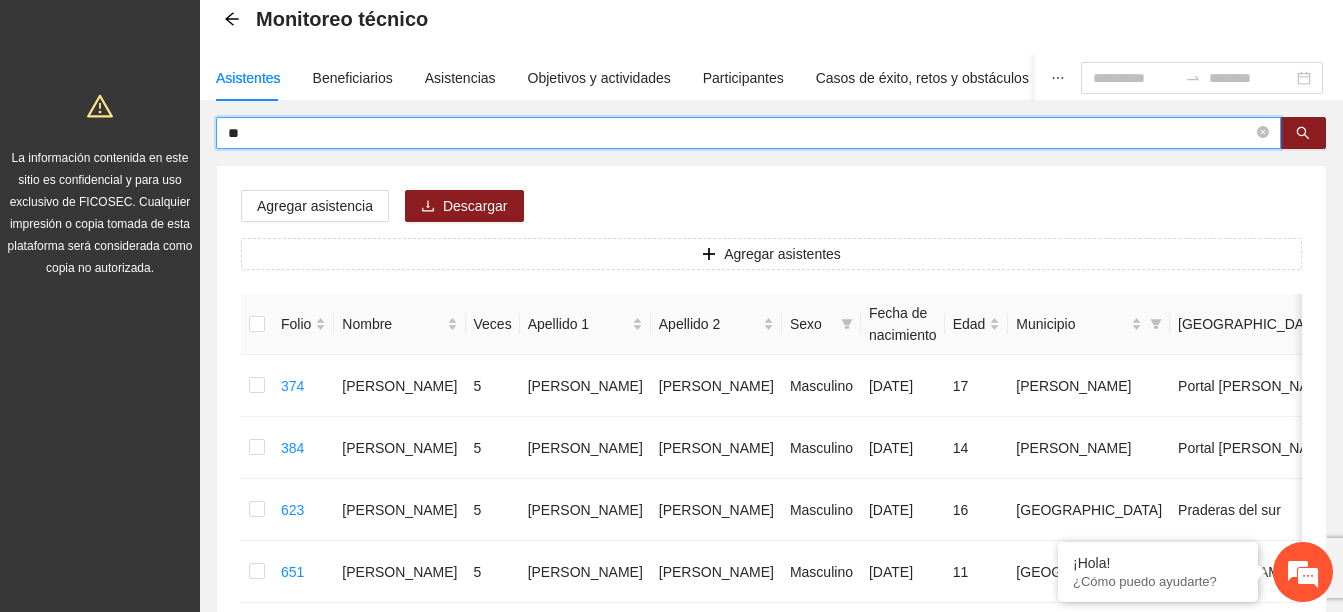 type on "*" 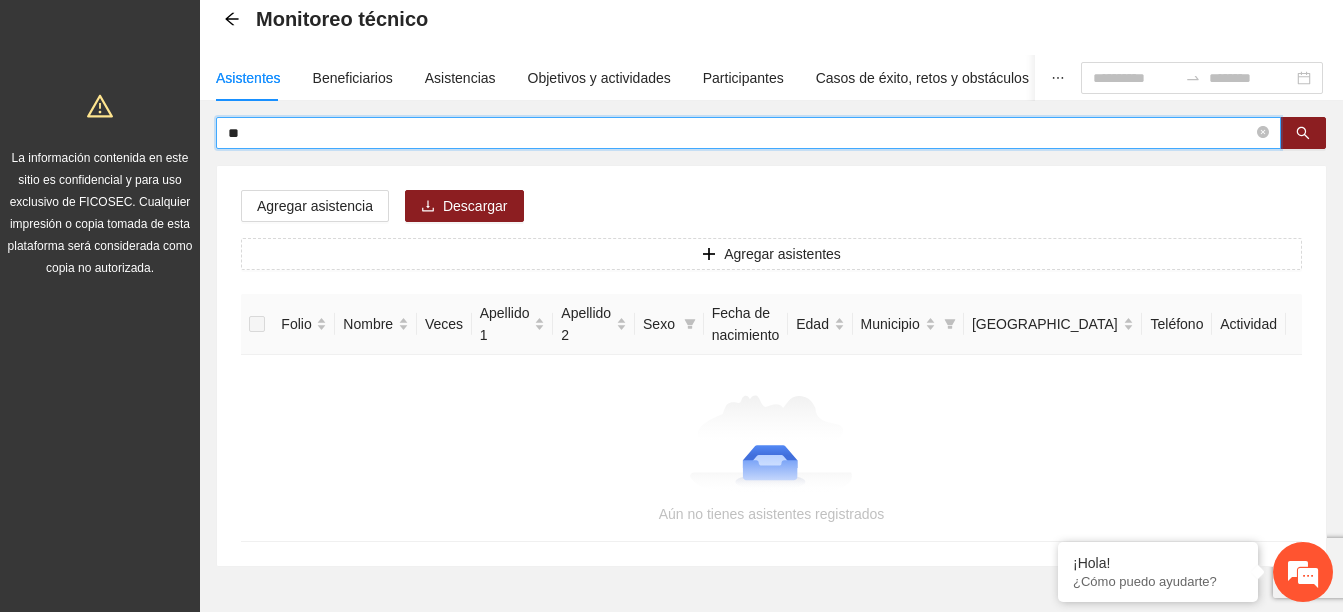 type on "*" 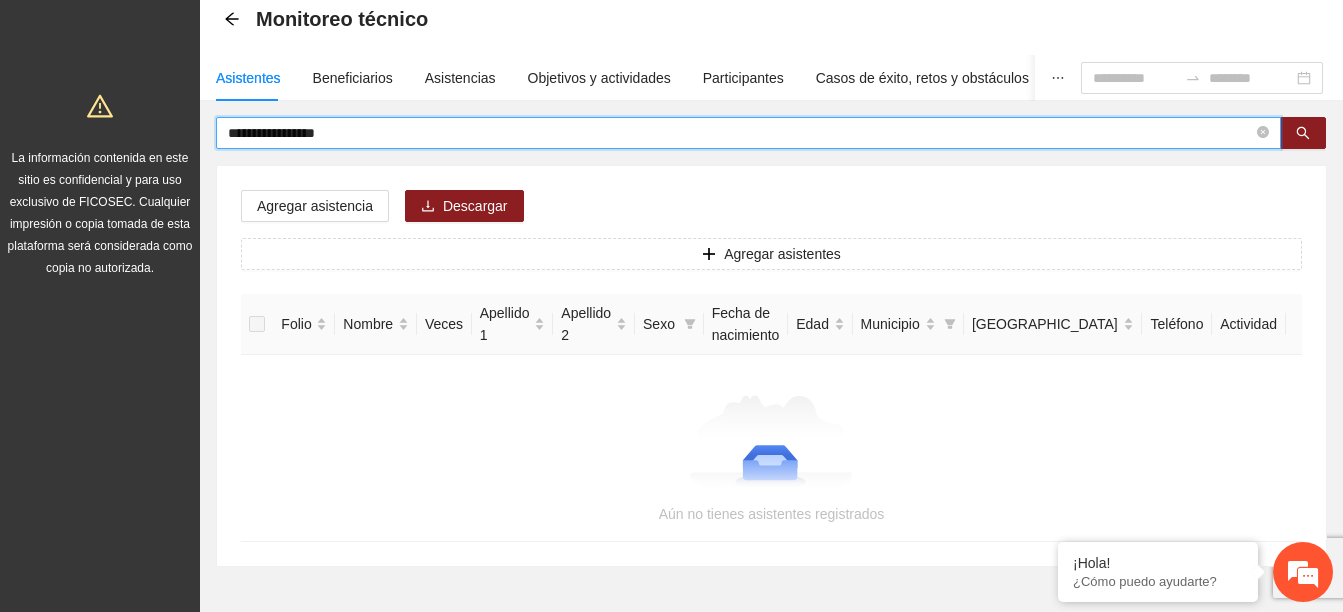 type on "**********" 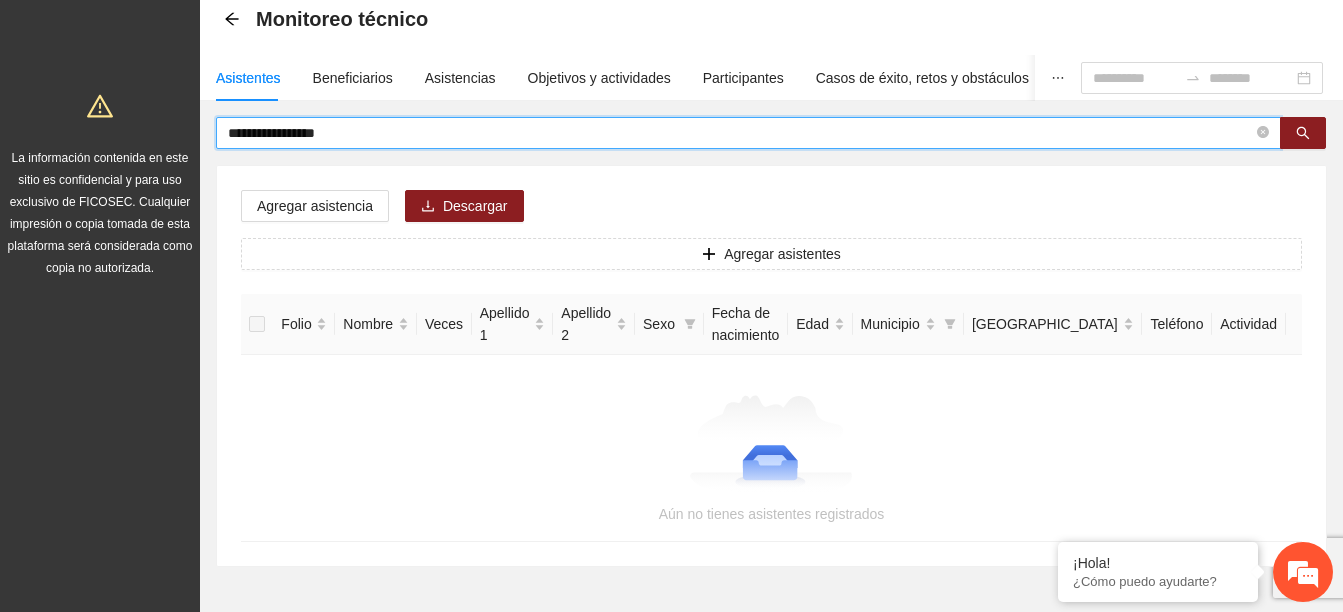 click on "**********" at bounding box center [740, 133] 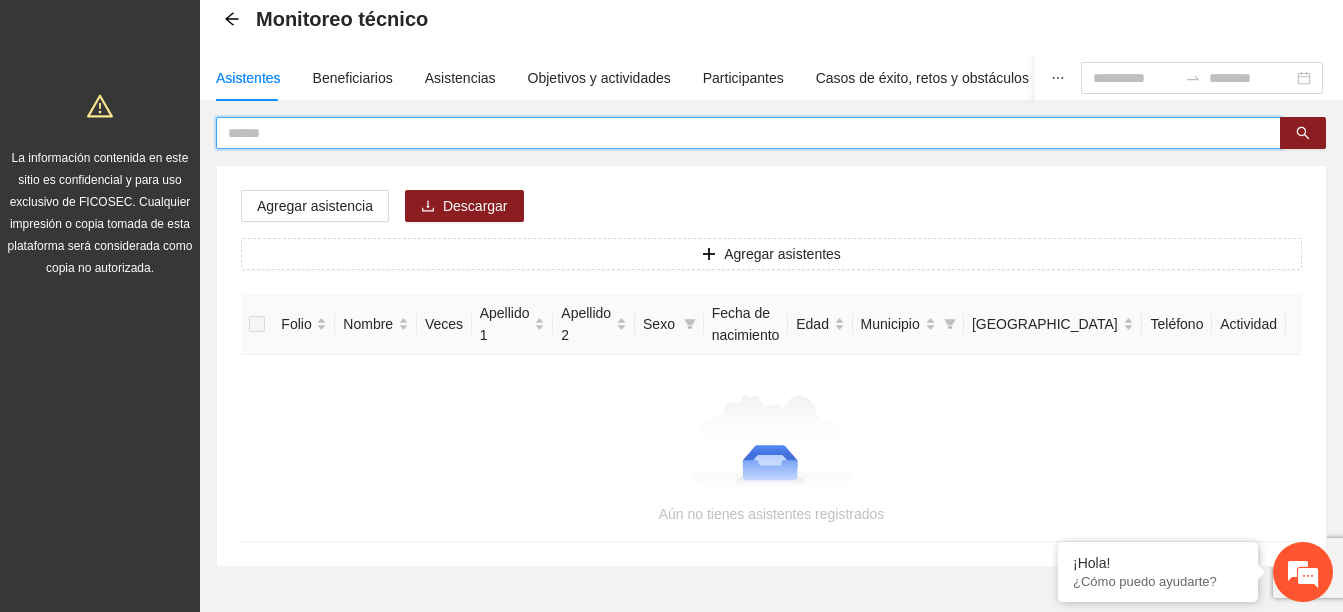 type on "*" 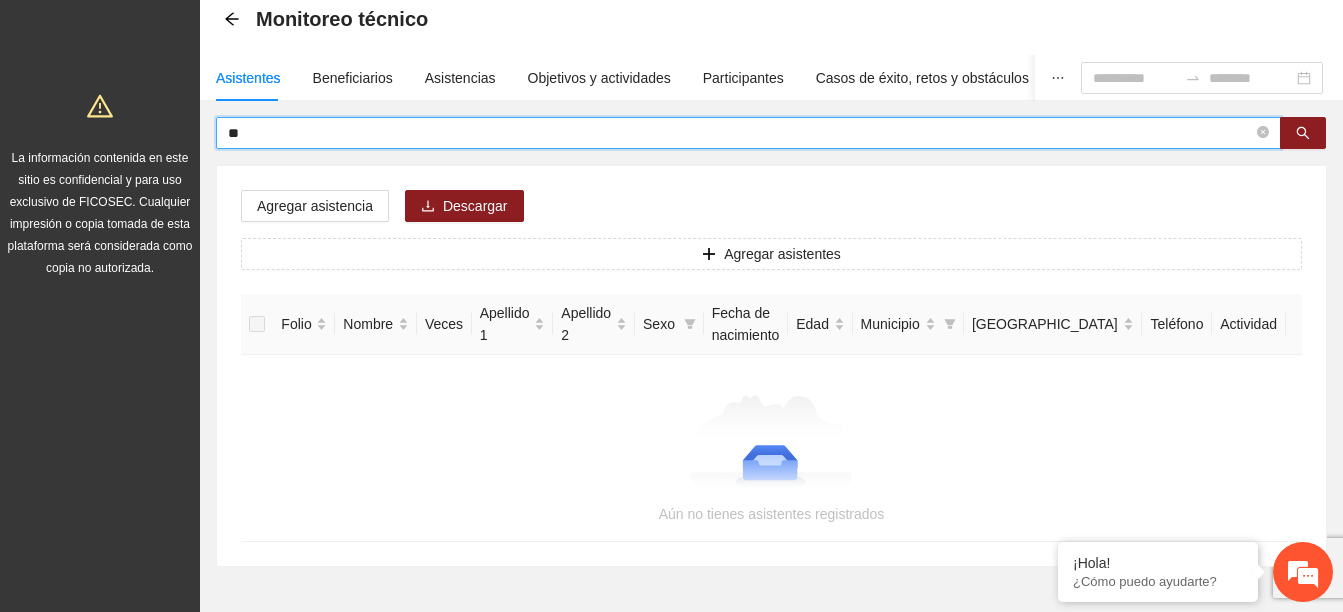 type on "*" 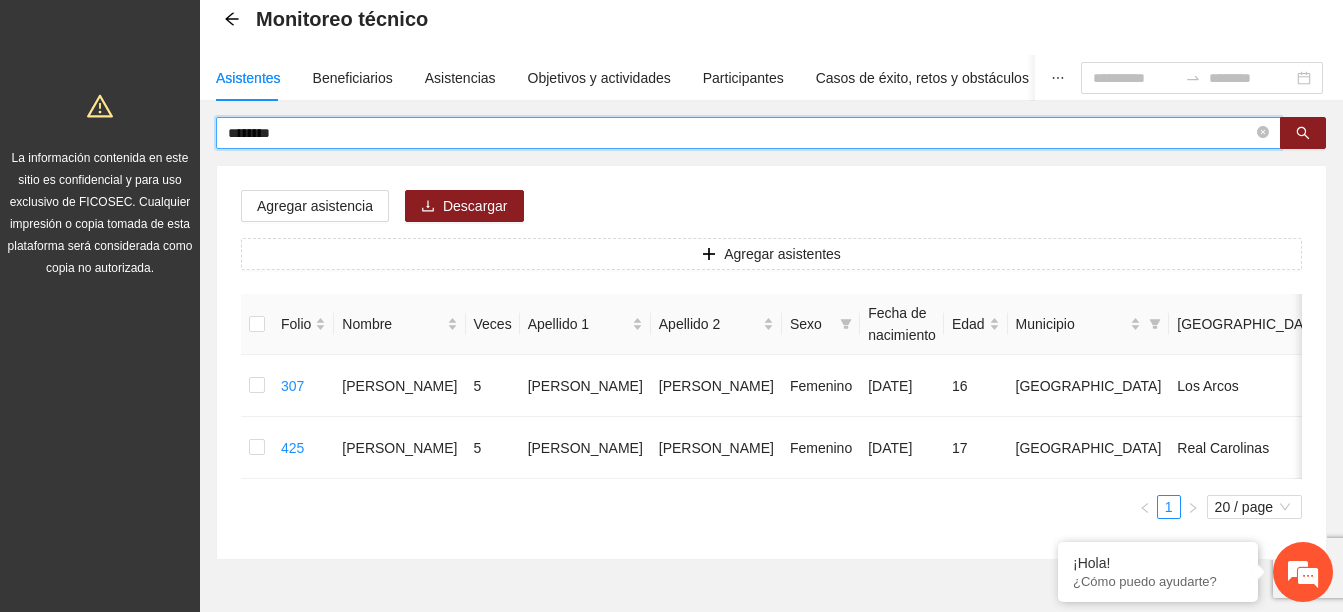 click on "*******" at bounding box center (740, 133) 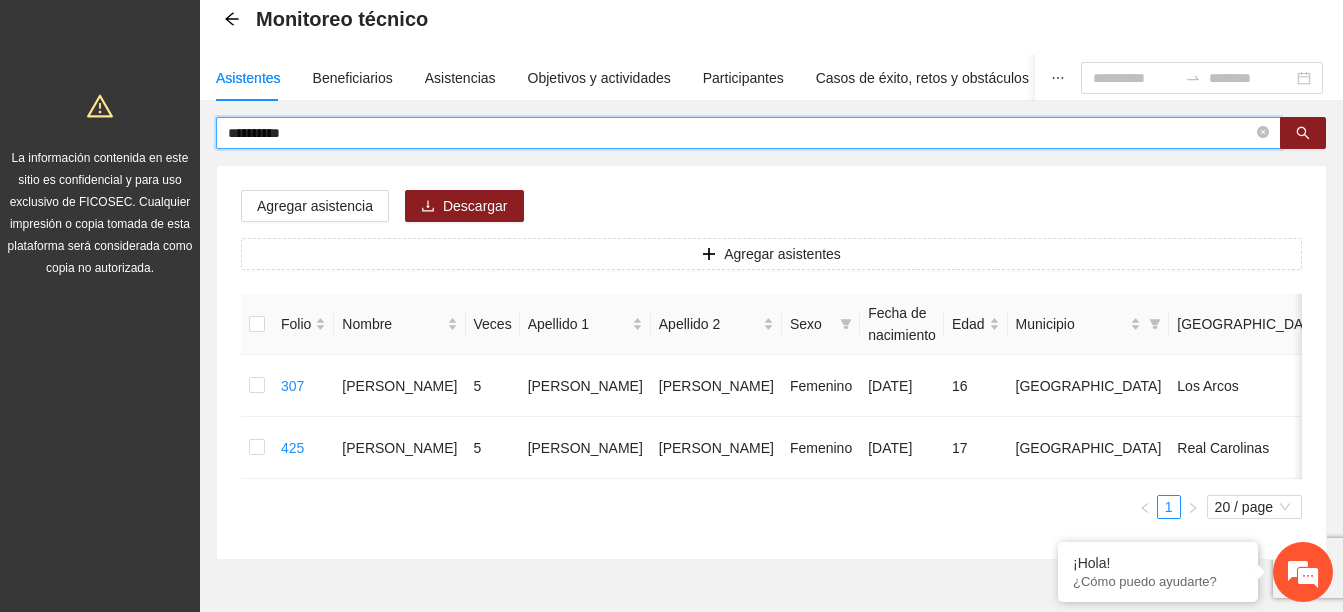 type on "*********" 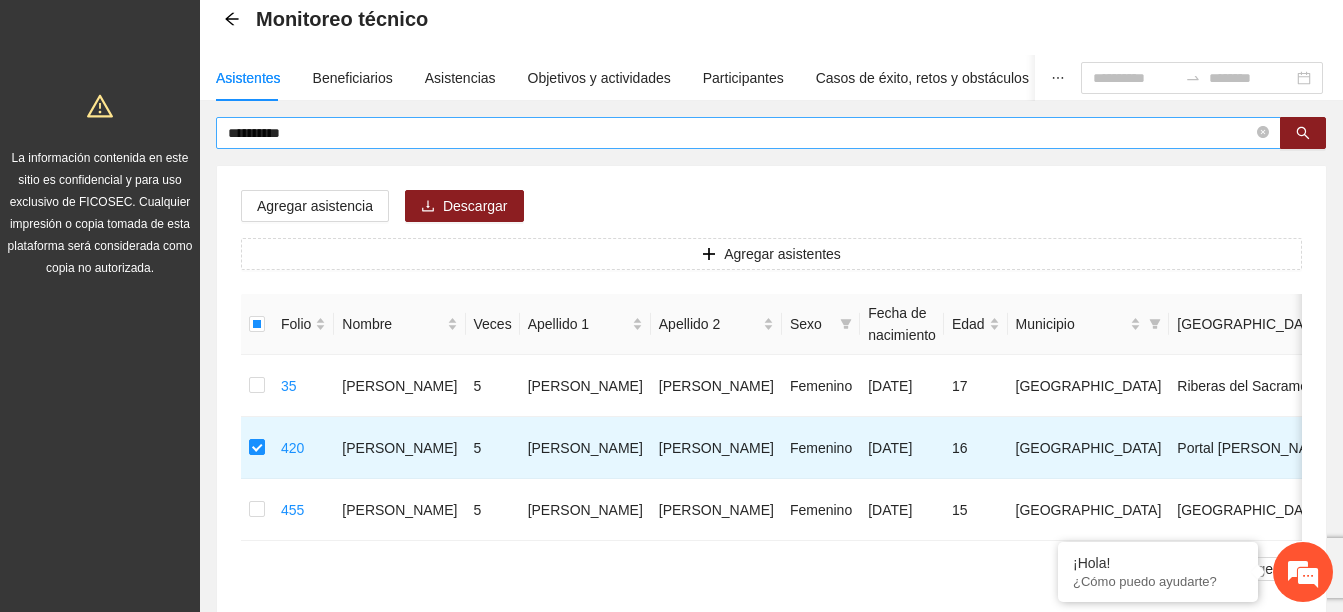 click on "*********" at bounding box center (740, 133) 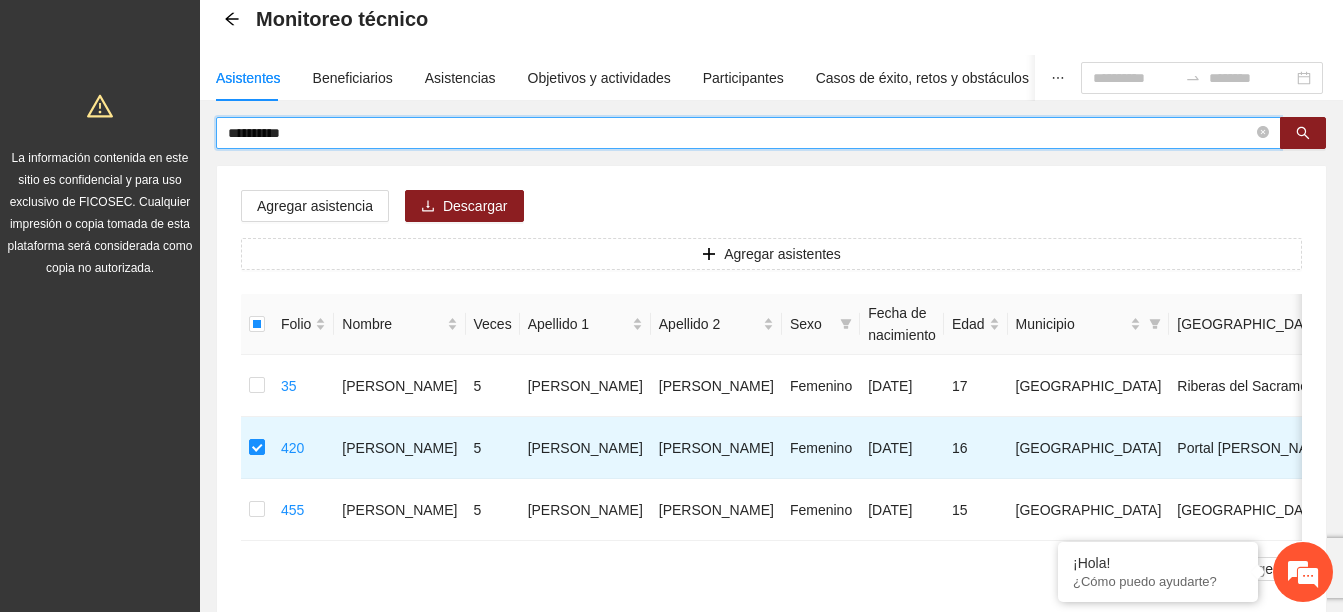 click on "*********" at bounding box center (740, 133) 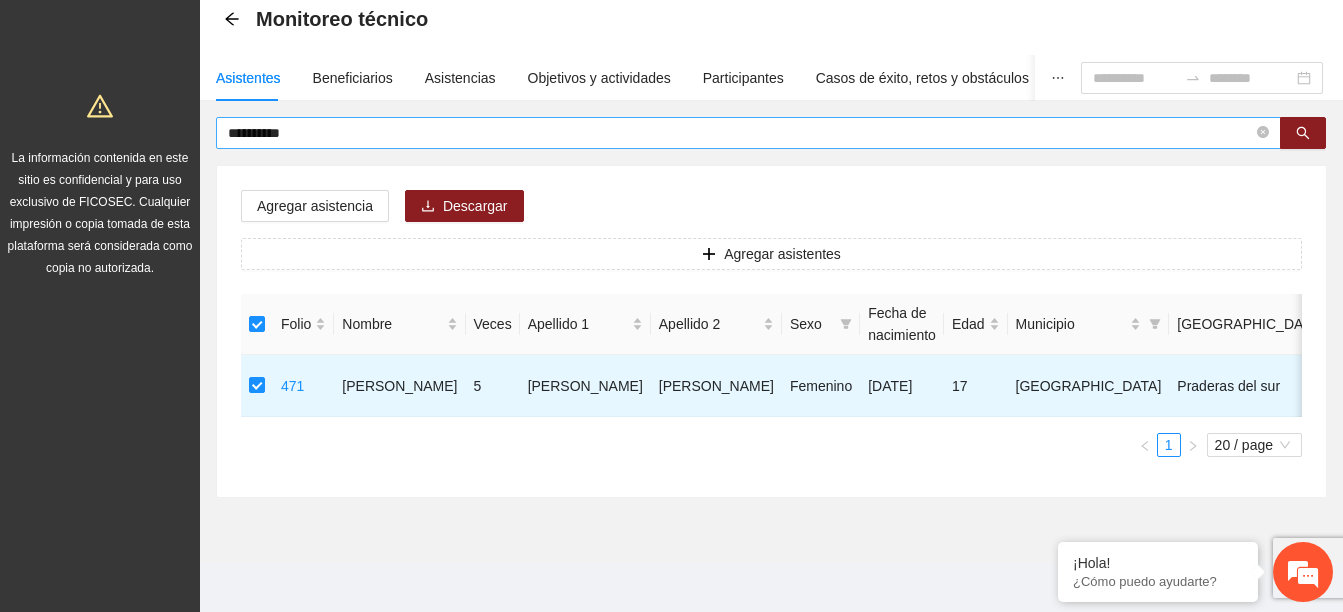 click on "**********" at bounding box center (748, 133) 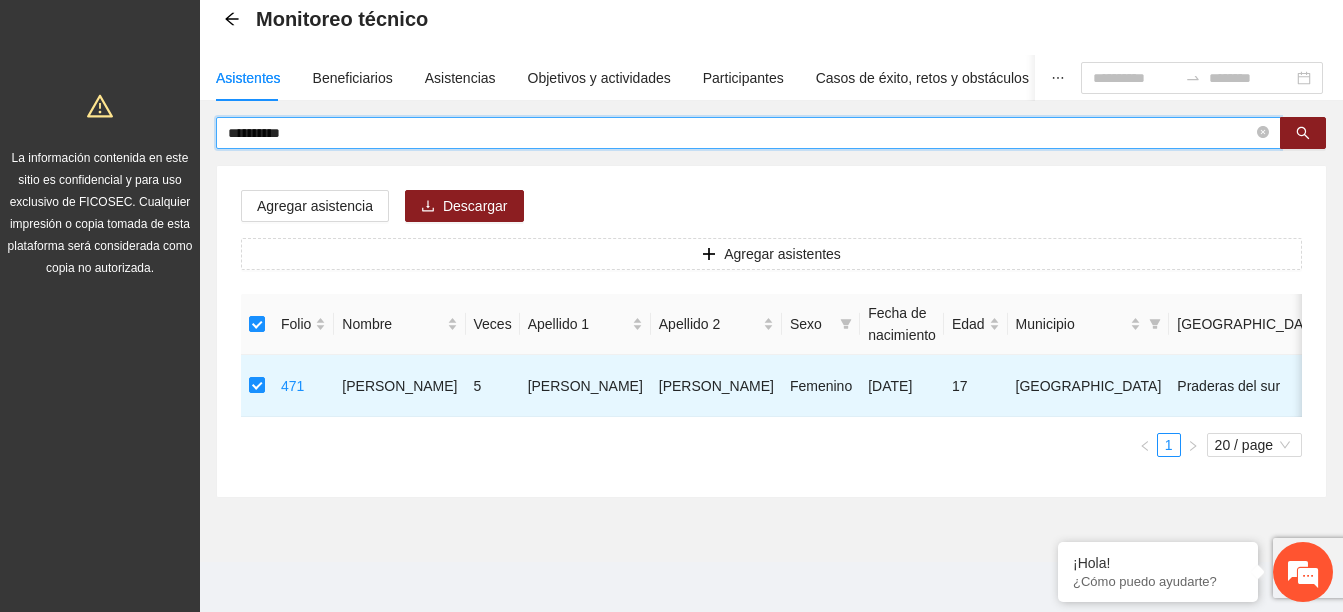 click on "**********" at bounding box center [740, 133] 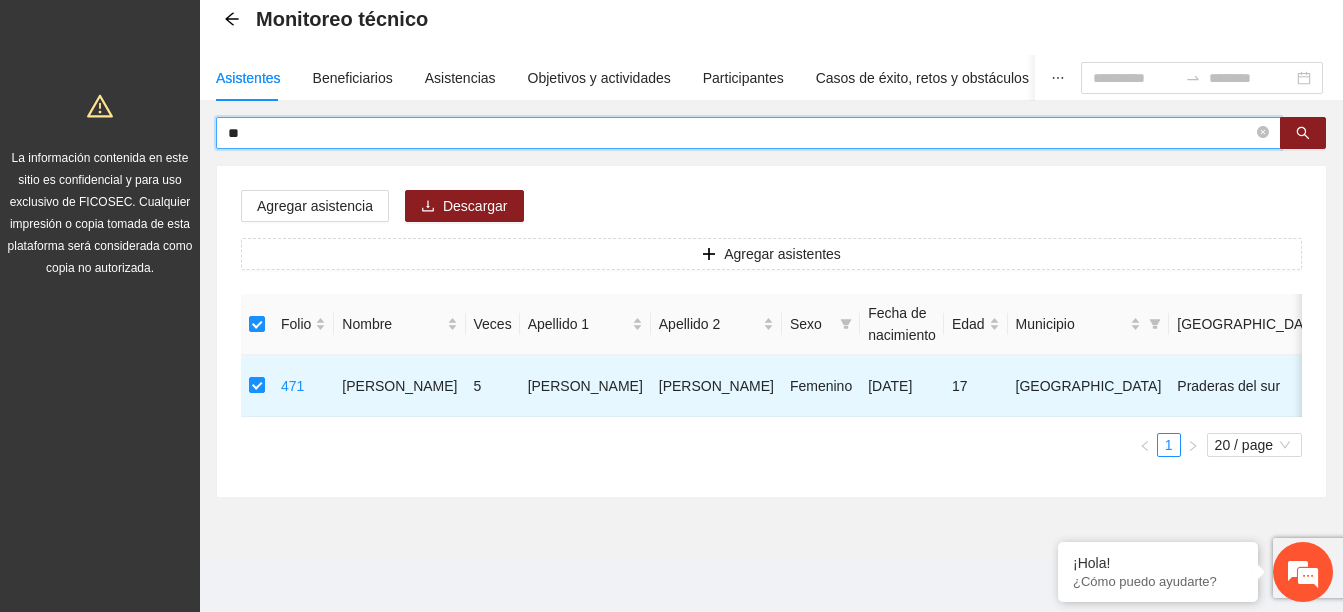 type on "*" 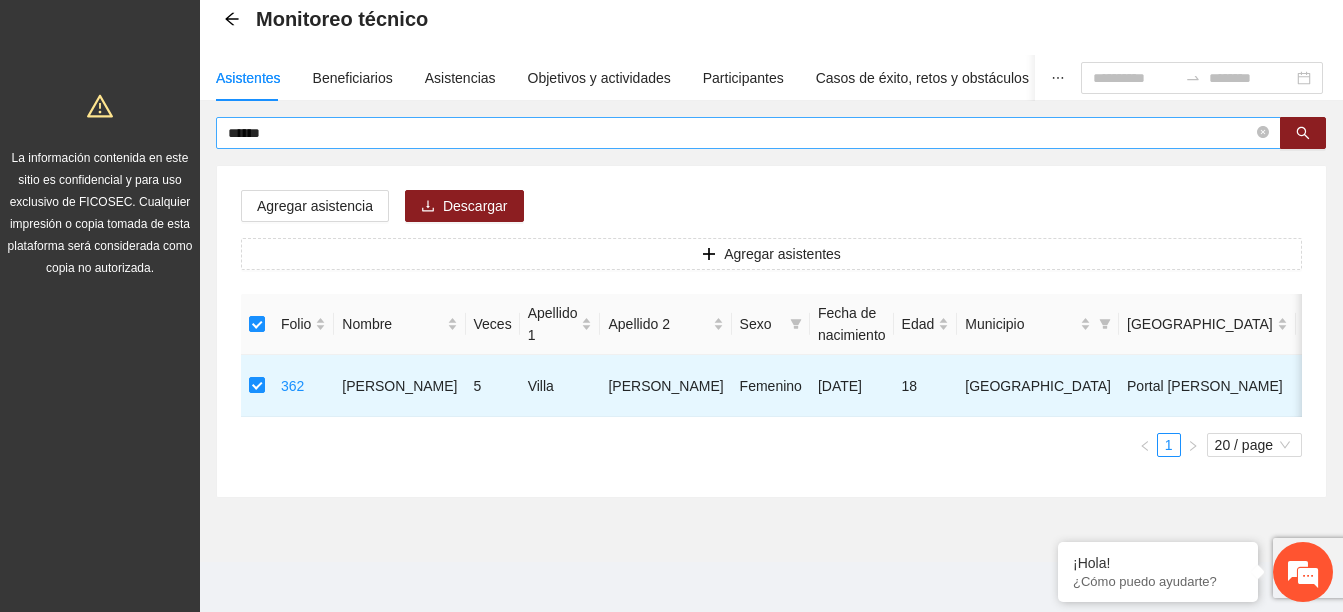 click on "*****" at bounding box center [740, 133] 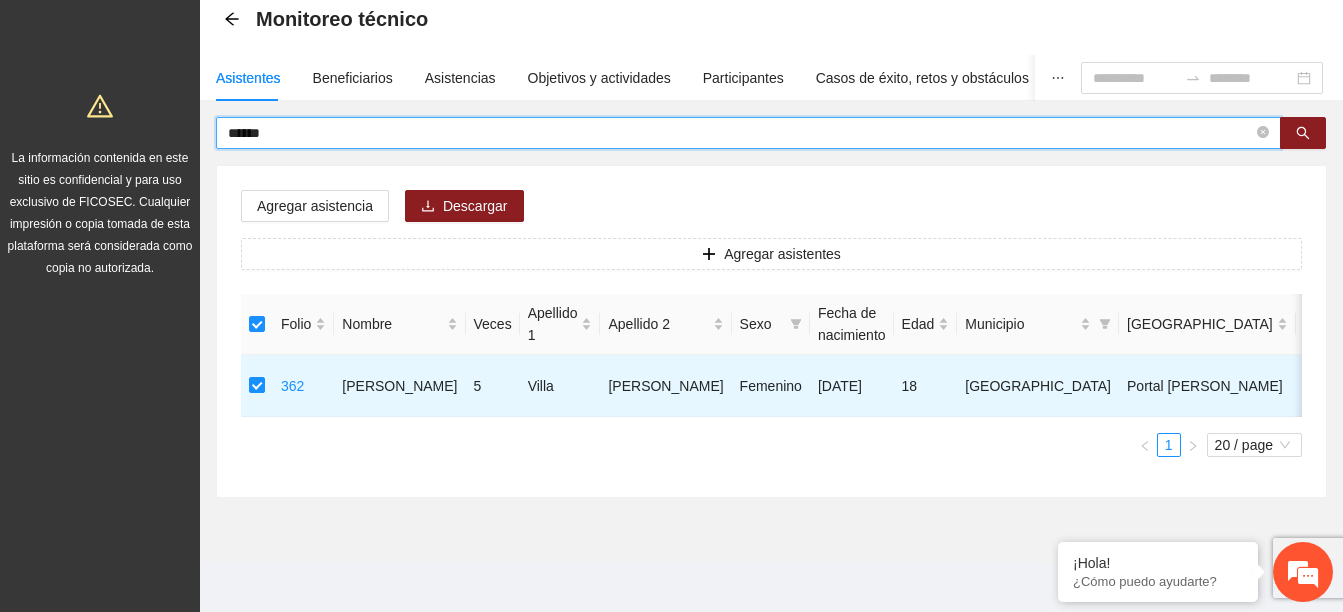 click on "*****" at bounding box center [740, 133] 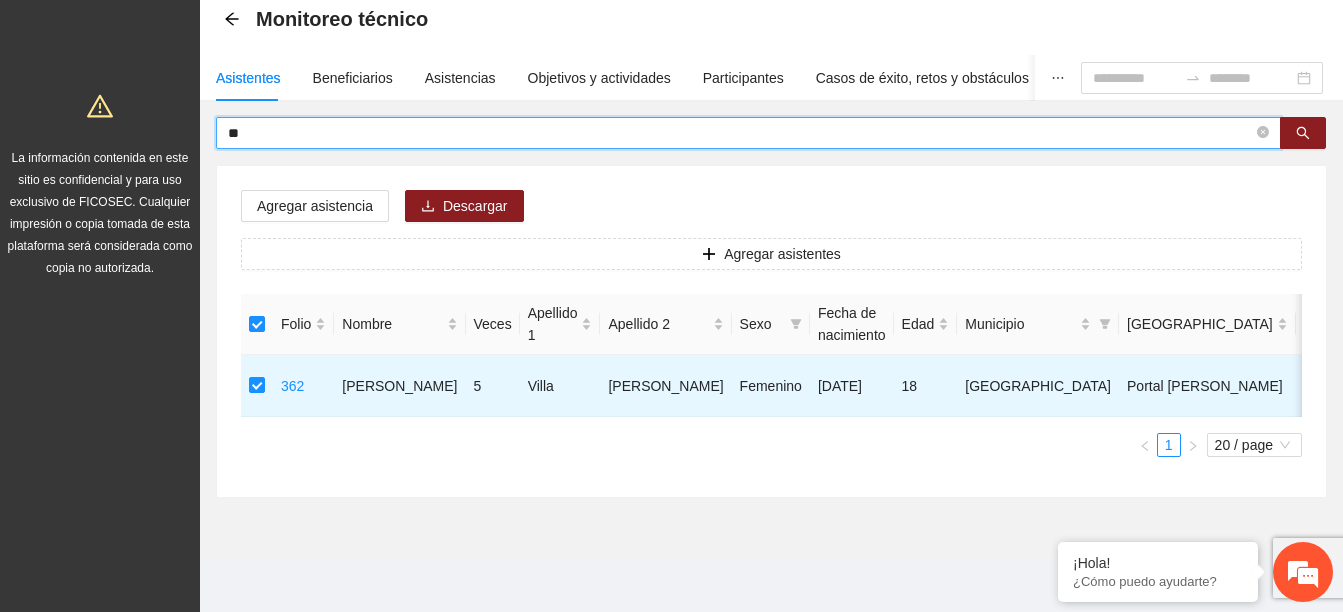 type on "*" 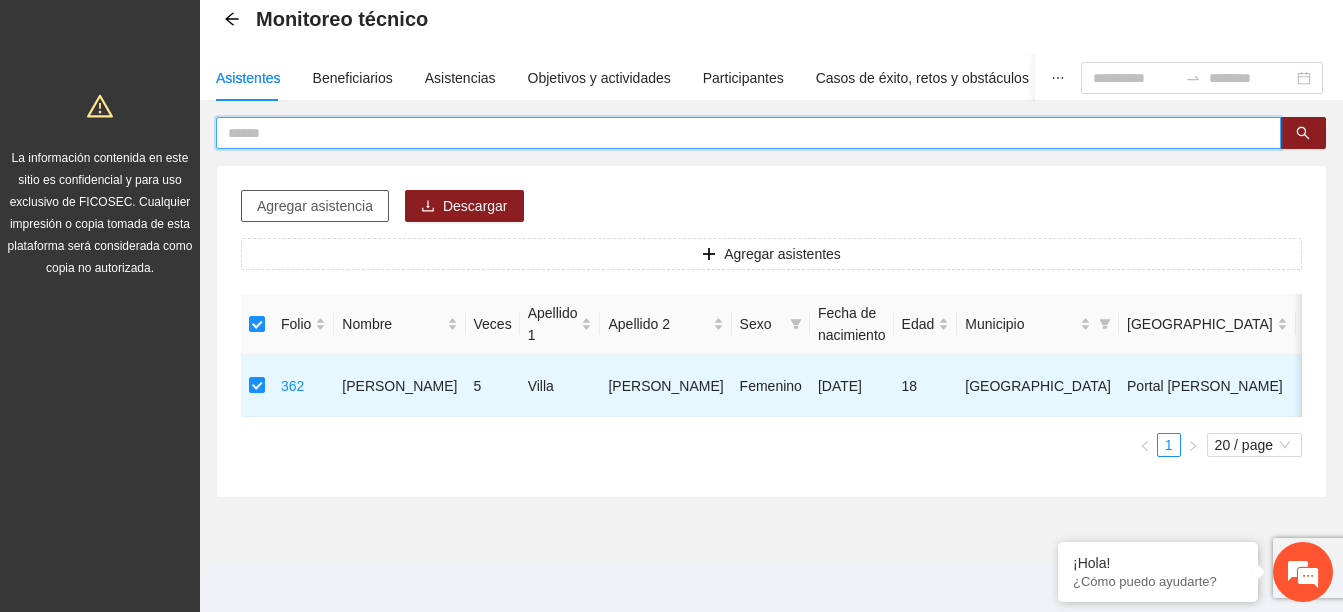 type 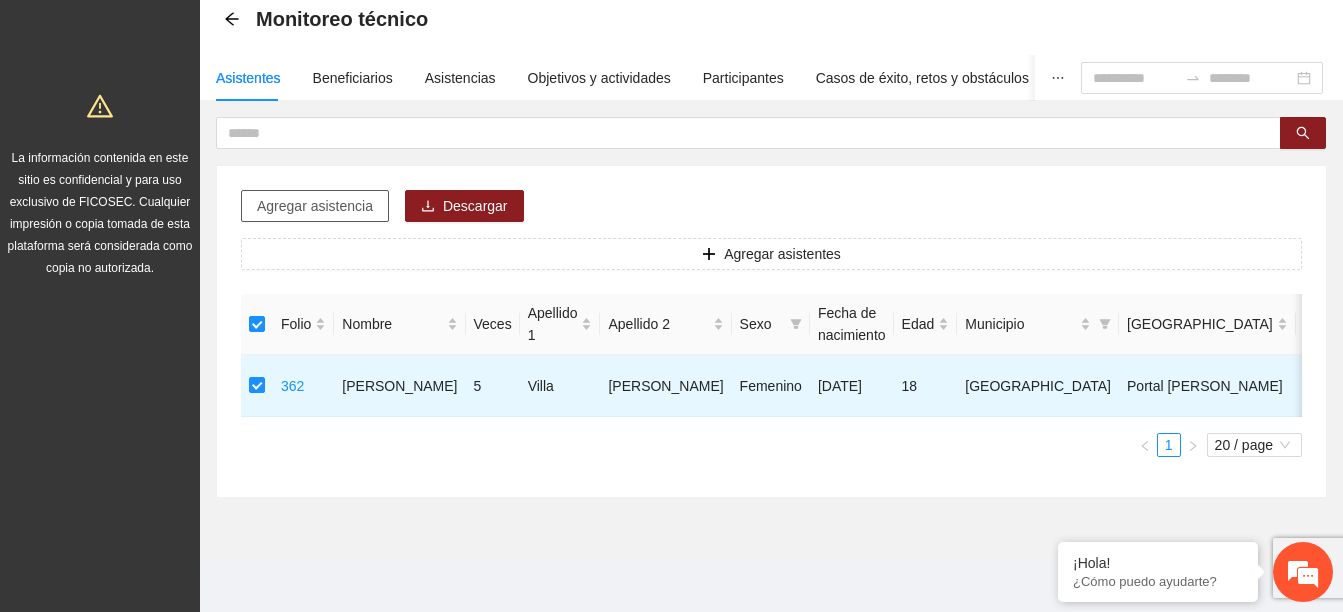 click on "Agregar asistencia" at bounding box center [315, 206] 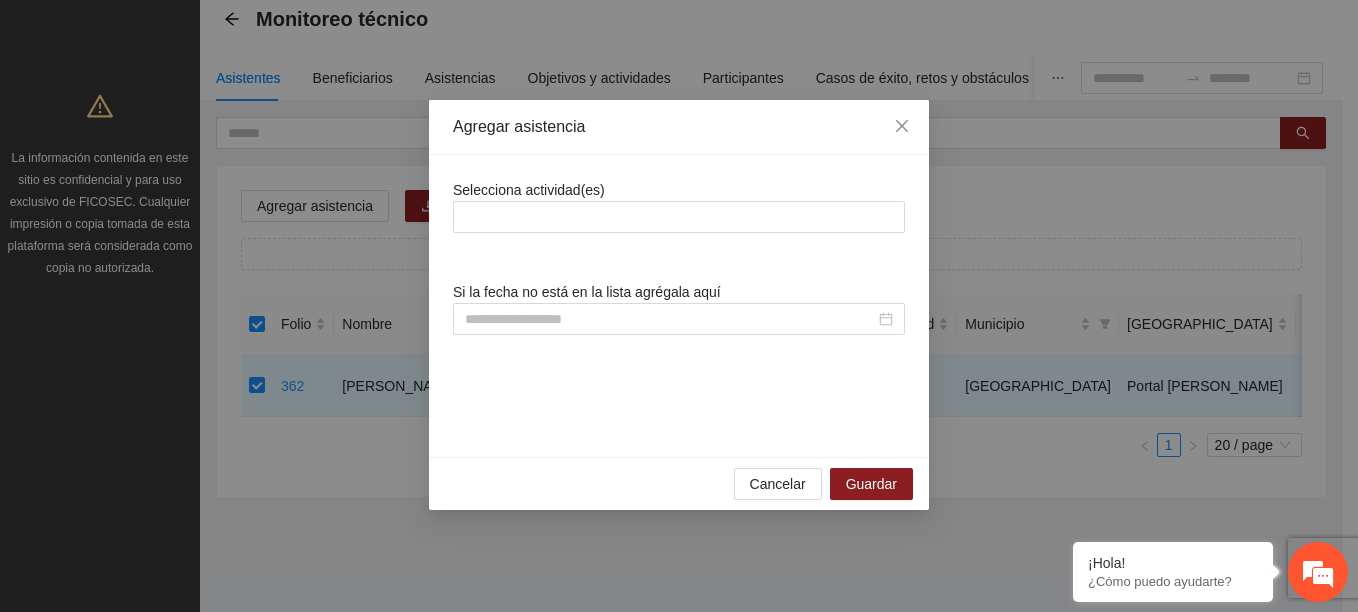 click on "Selecciona actividad(es)" at bounding box center [679, 206] 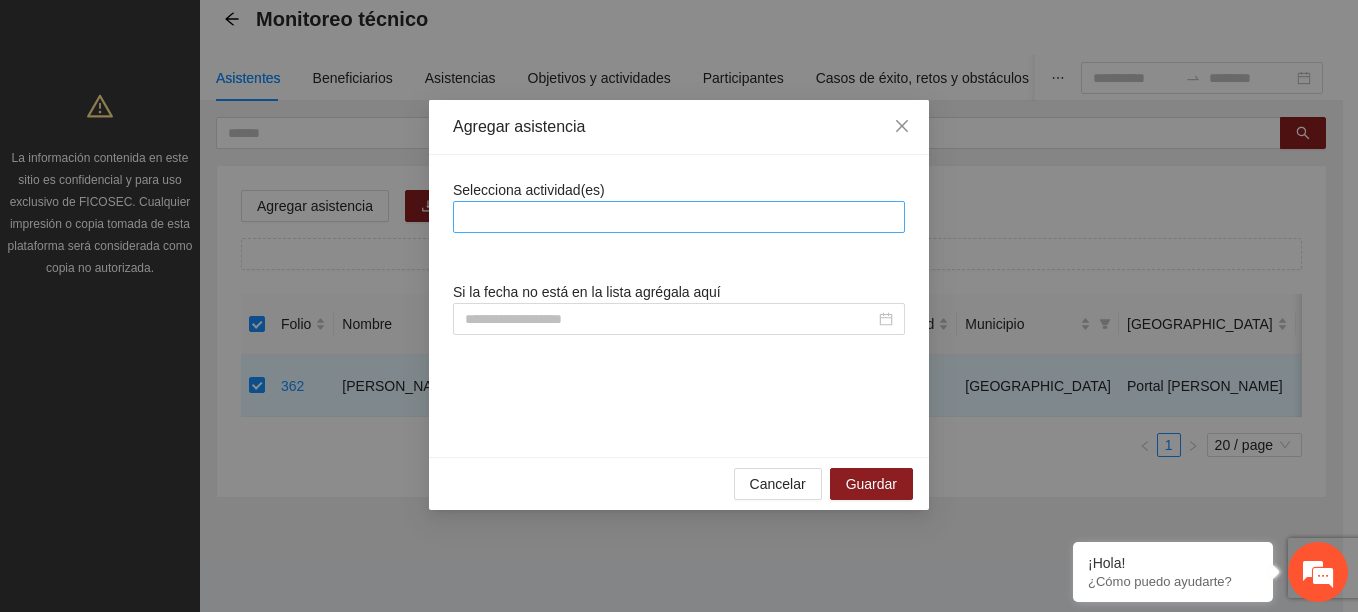 click at bounding box center (679, 217) 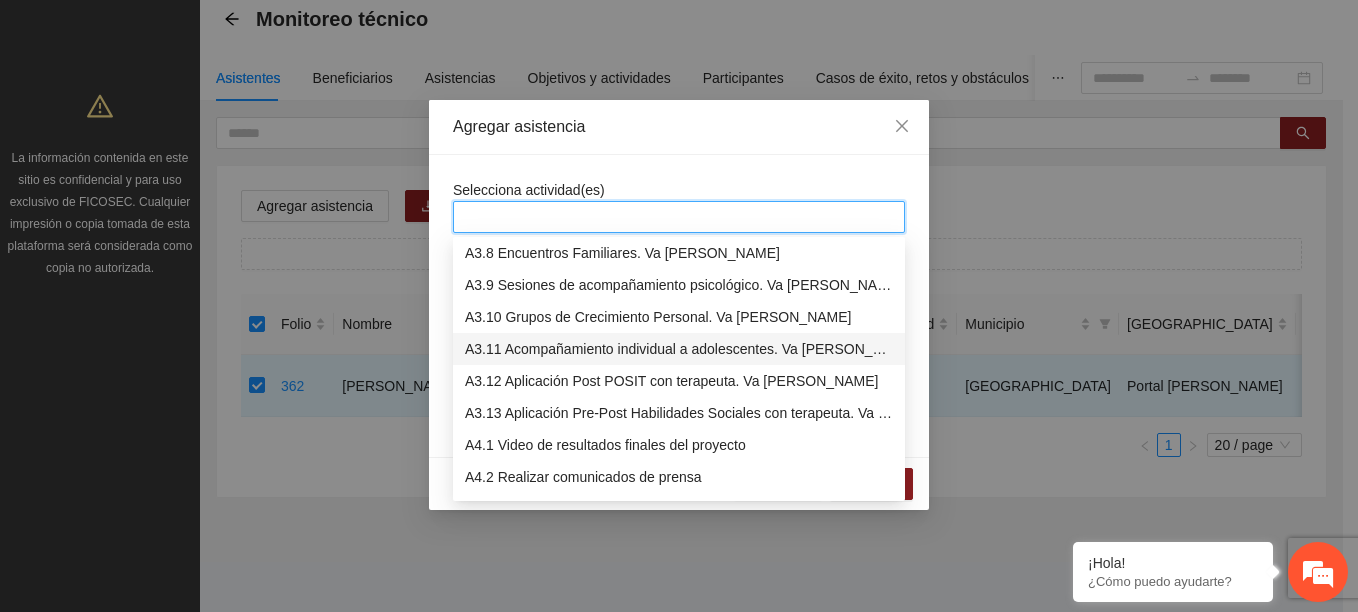 scroll, scrollTop: 800, scrollLeft: 0, axis: vertical 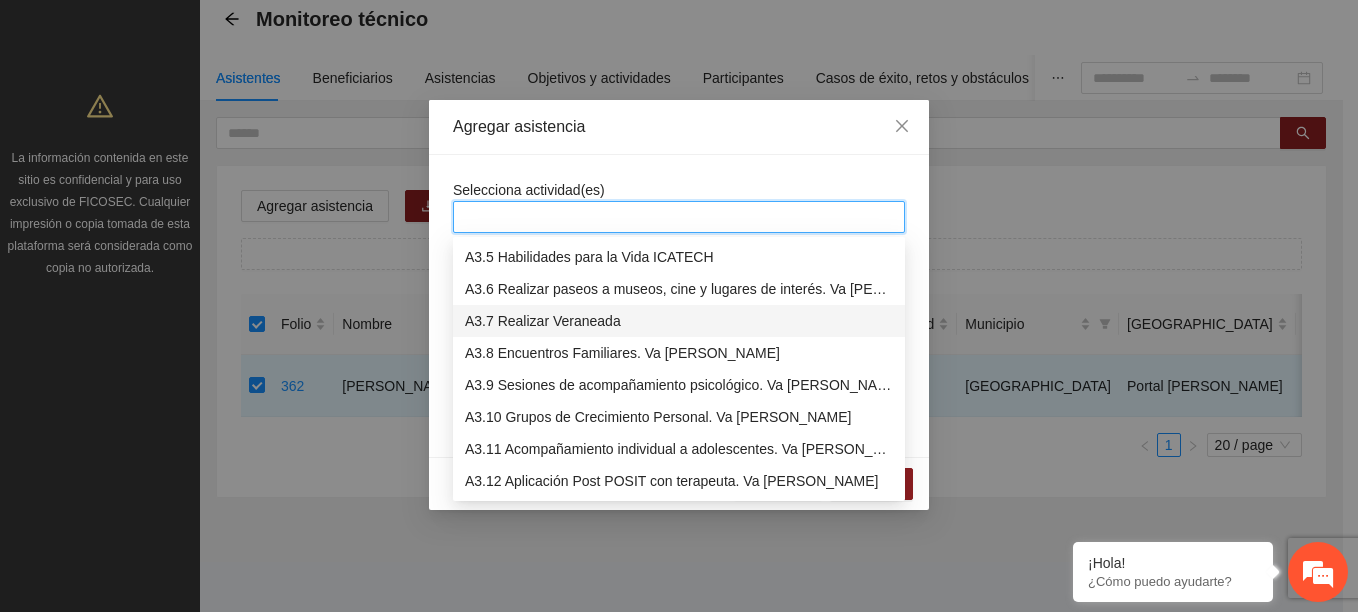 click on "A3.7 Realizar Veraneada" at bounding box center (679, 321) 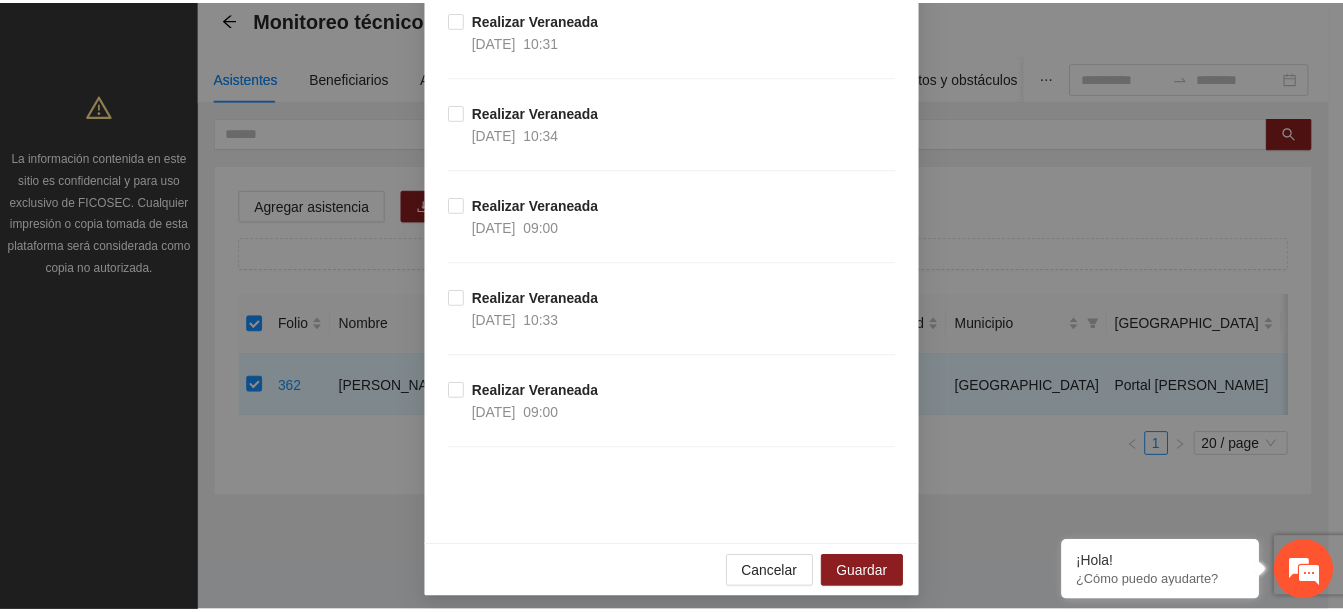 scroll, scrollTop: 2804, scrollLeft: 0, axis: vertical 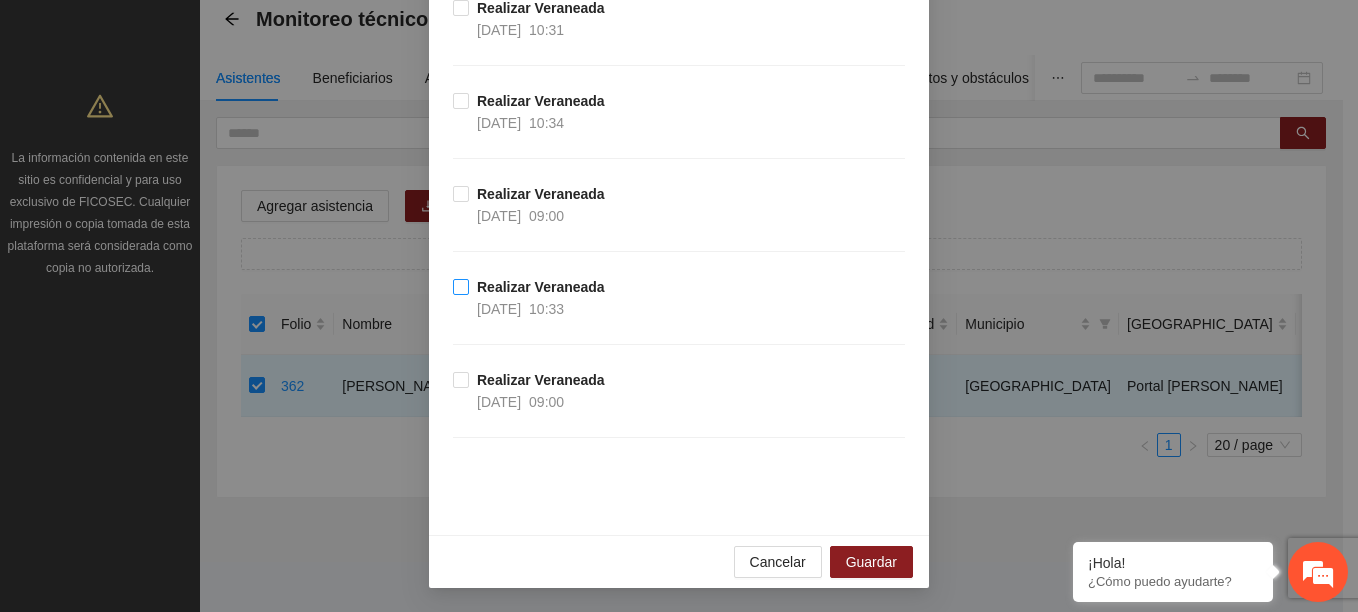 click on "Realizar Veraneada [DATE] 10:33" at bounding box center [541, 298] 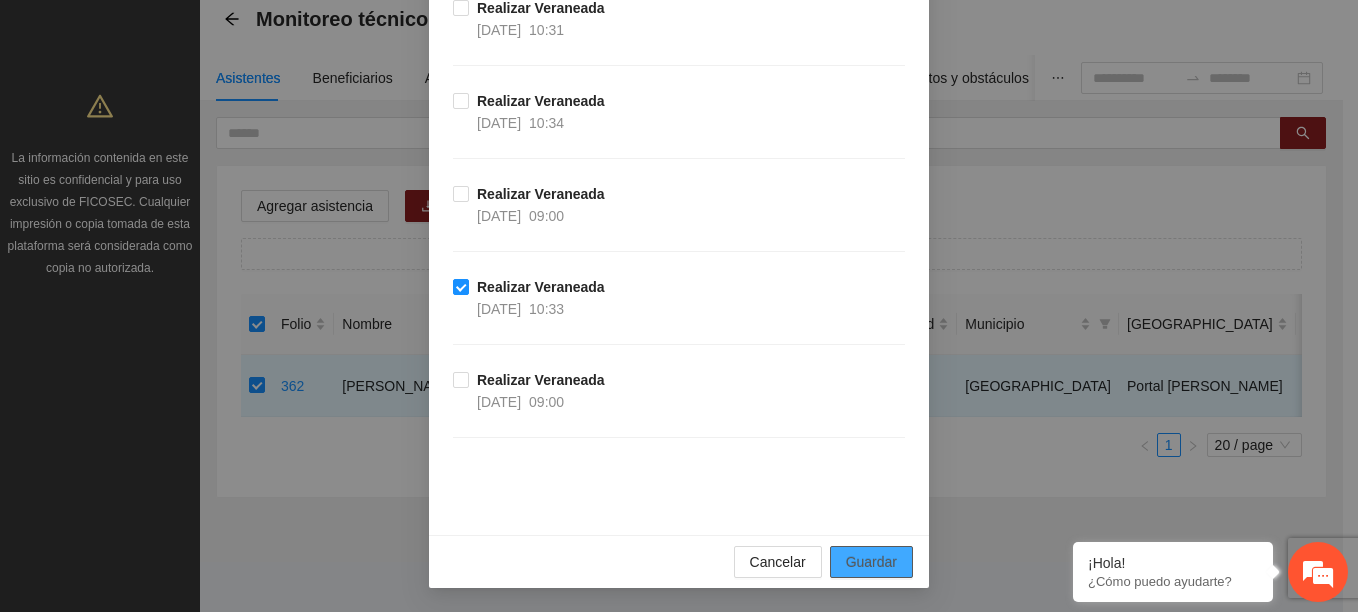 click on "Guardar" at bounding box center (871, 562) 